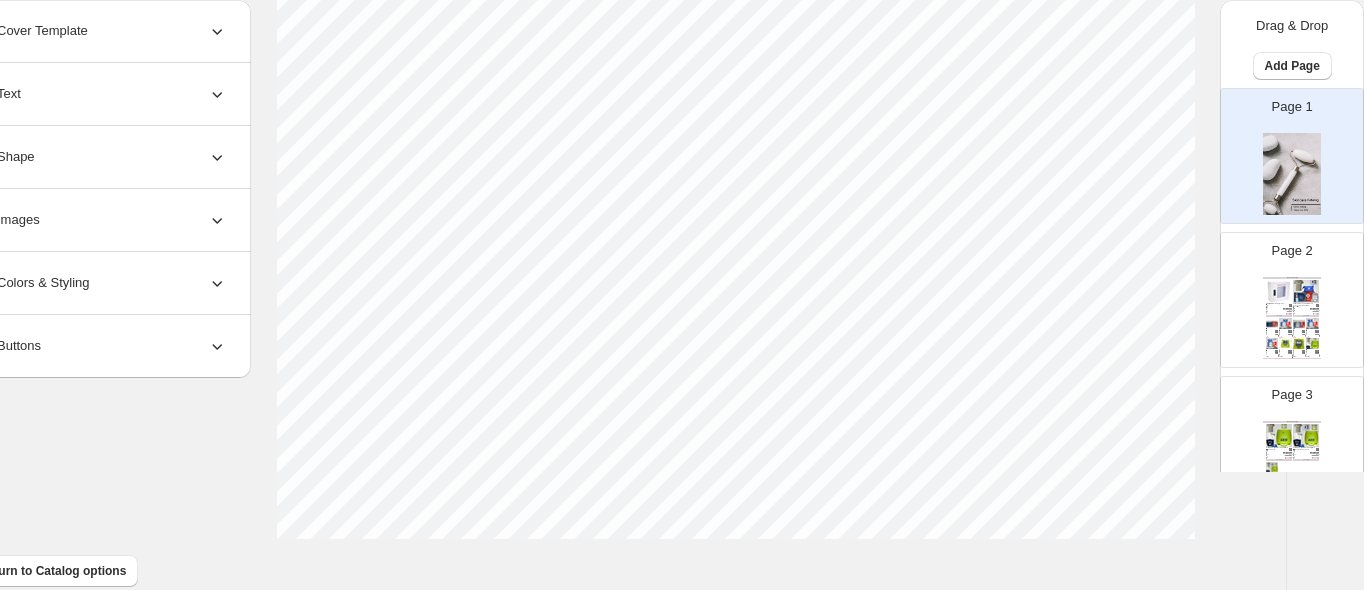 scroll, scrollTop: 835, scrollLeft: 77, axis: both 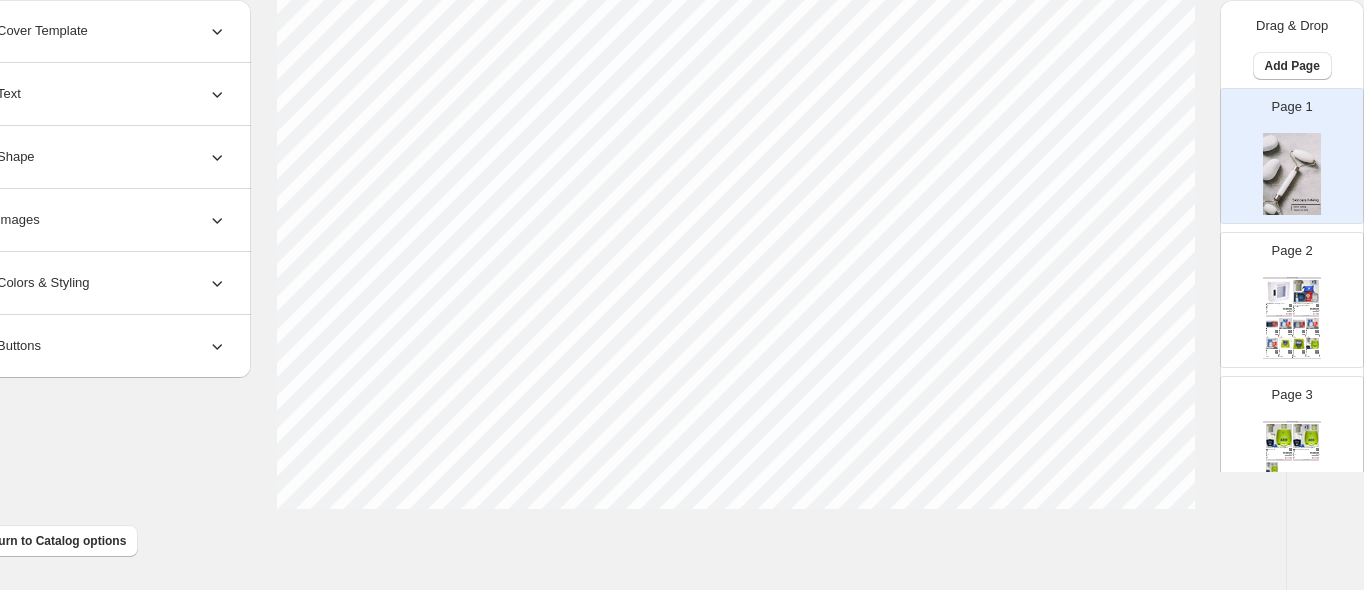 click on "Page 2 Skincare Catalog AED [MEDICAL_DATA] Cabinet Exterior:
14 5/8″H x 16″L x 8 3/8″D.
Weight: 10 lbs.
Package Dimension:
17″H x 18 1/2″L x 11″D.
Weight: 13 ... Stock Quantity:  94 SKU:  SKU-DC-R Weight:  5 Tags:  Aed, Medical Supplies Brand:  Philips Barcode №:  null AED Cabinet $ null $ 149.00 $ 119.00 $ 119.00 BUY NOW Philips AED Complete Kit with Adult Pads, Cabinet, Pediatric Key - Recertified
Includes:
Philips Heartstart FRx - Recertified
New 4 Year Battery
New Pads
Pediatric Key
[MEDICAL_DATA] Ca... Stock Quantity:  4 SKU:  SKU-PHFRX-RC Weight:  1 Tags:  Aed, Medical Supplies Brand:  Philips Barcode №:  null FRx $ null $ 2144.00 $ 775.00 $ 775.00 BUY NOW Philips Heartstart FRx AED Defibri...
Includes:
Philips Heartstart FRx - Recertified
New 4 Y... Stock Quantity:  6 SKU:  SKU-PHFRX-R Weight:  0 Tags:  Aed, Medical Supplies Brand:  Philips Barcode №:  null FRx $ null $ 2021.00 $ 675.00 $ 675.00 BUY NOW Philips Heartstart Onsite AED Defi... Philips Heartstart Onsite AED Def..." at bounding box center (1284, 292) 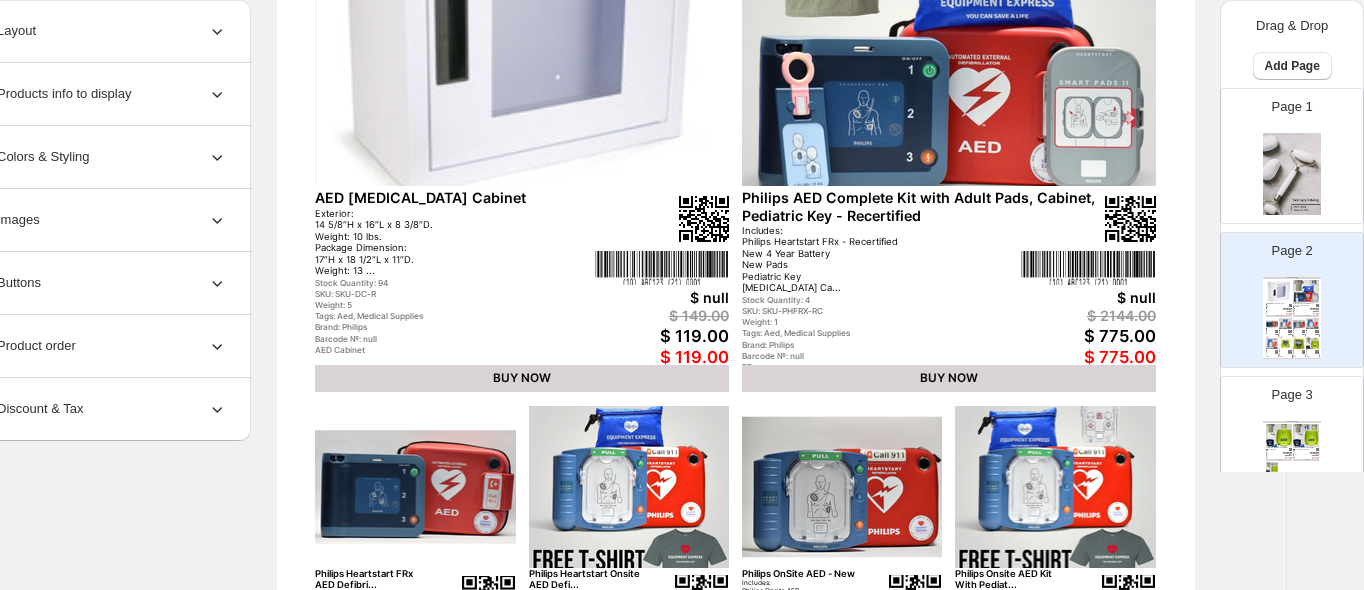 scroll, scrollTop: 348, scrollLeft: 0, axis: vertical 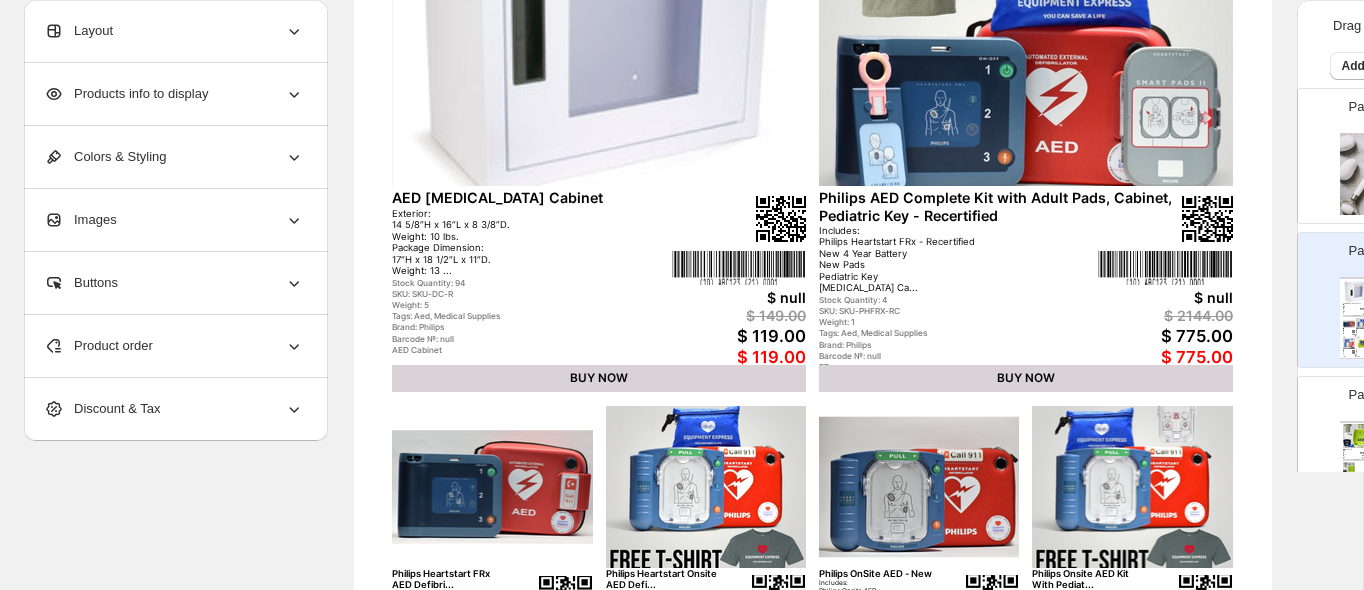 click on "Exterior:
14 5/8″H x 16″L x 8 3/8″D.
Weight: 10 lbs.
Package Dimension:
17″H x 18 1/2″L x 11″D.
Weight: 13 ..." at bounding box center [531, 242] 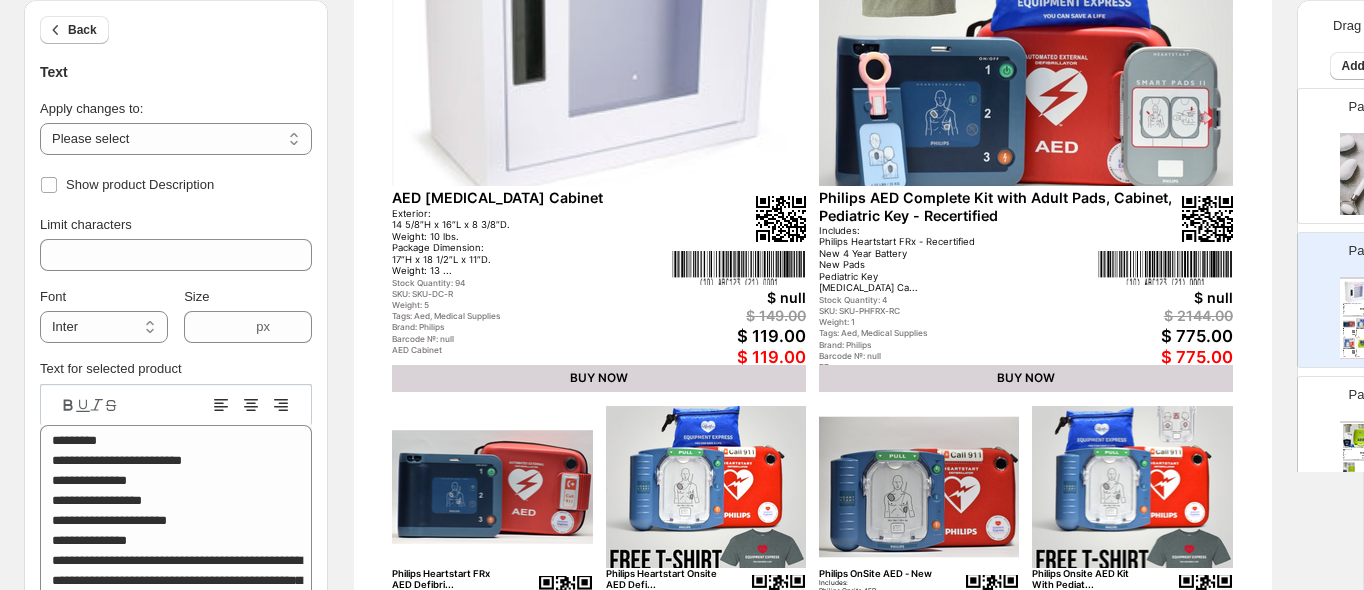 click at bounding box center [599, 16] 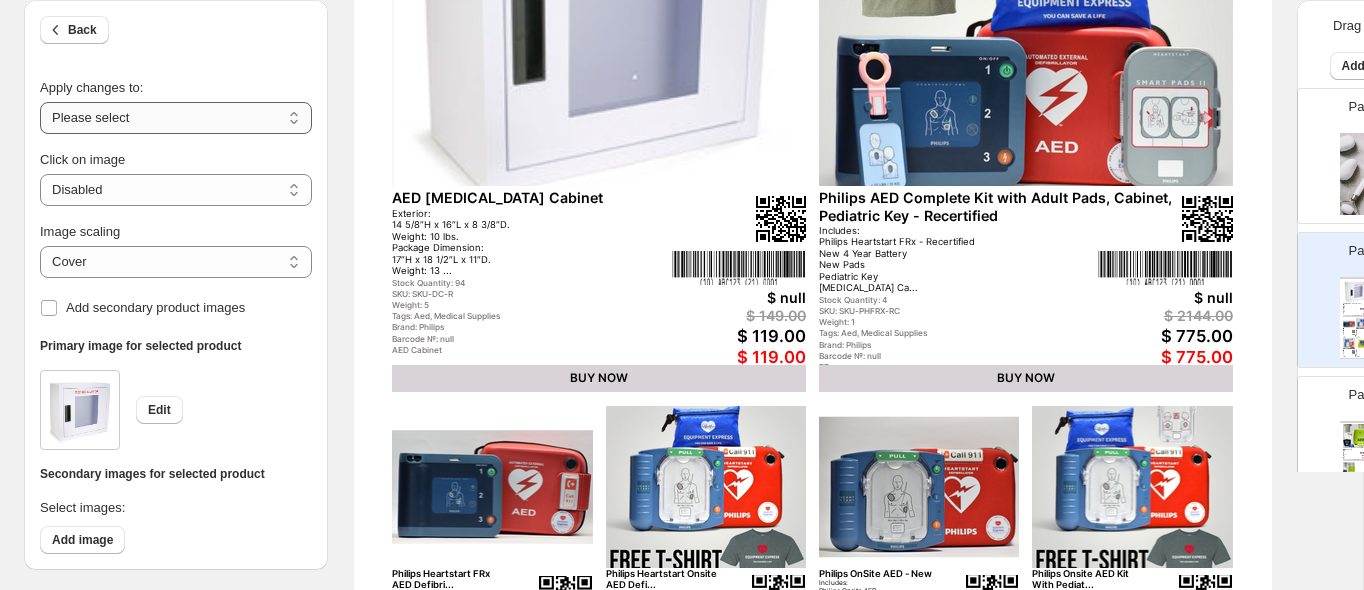 click on "**********" at bounding box center (176, 118) 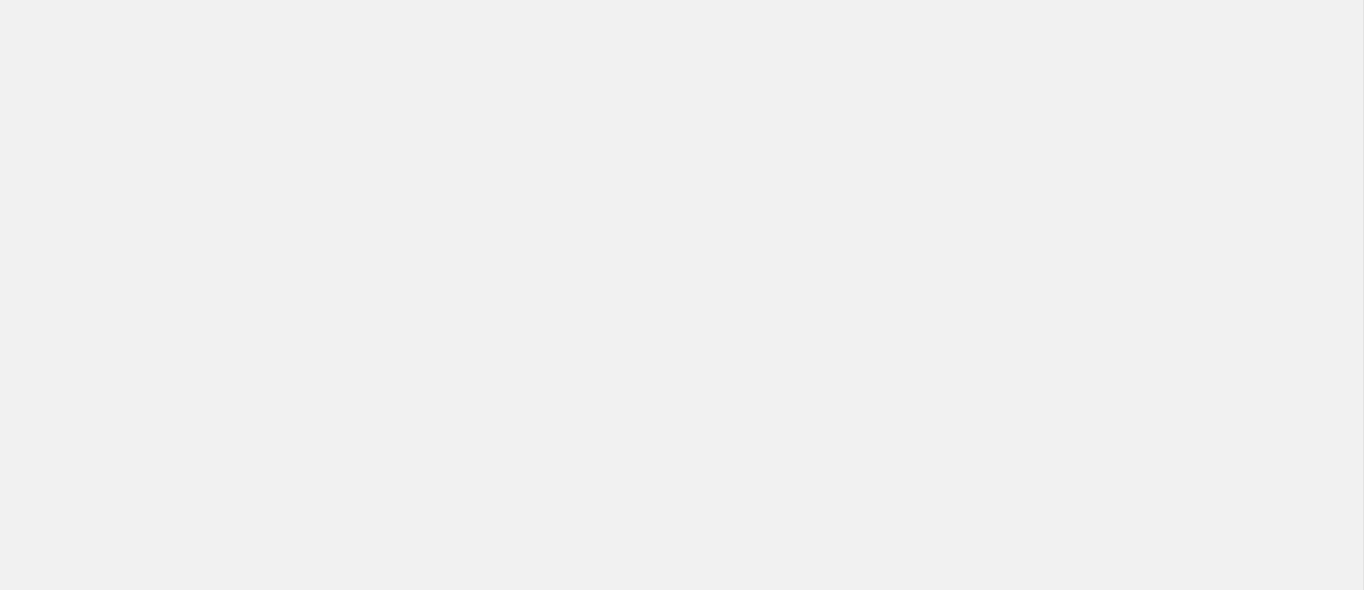 scroll, scrollTop: 0, scrollLeft: 0, axis: both 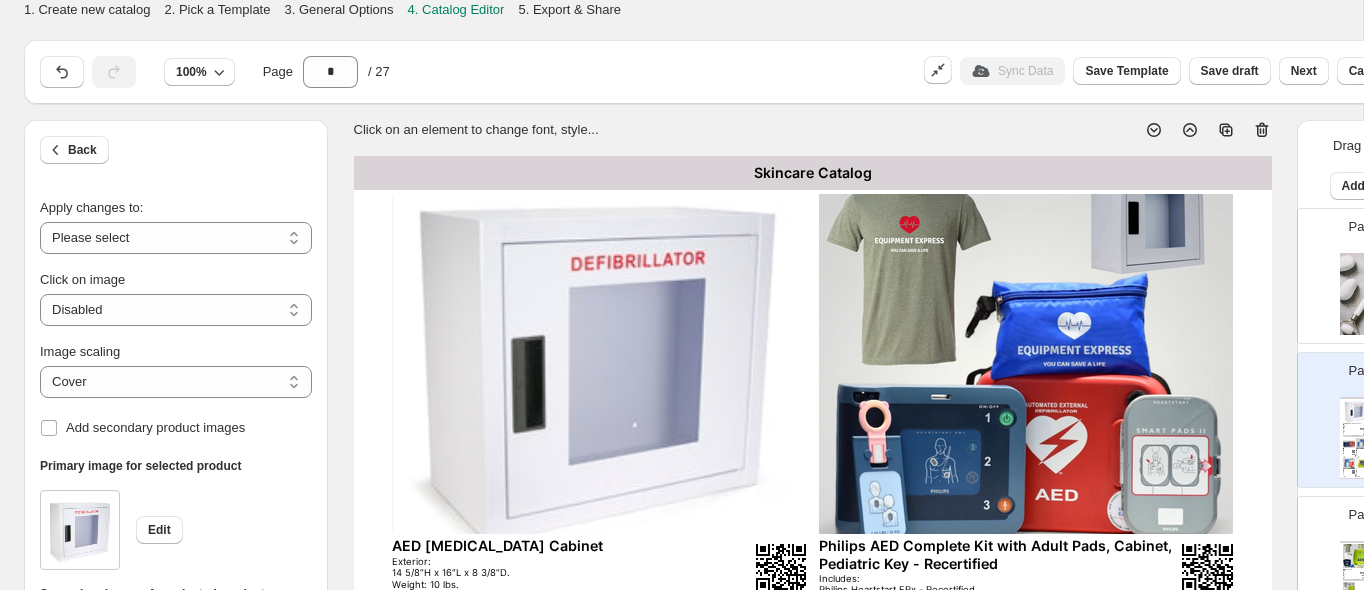 click at bounding box center [599, 364] 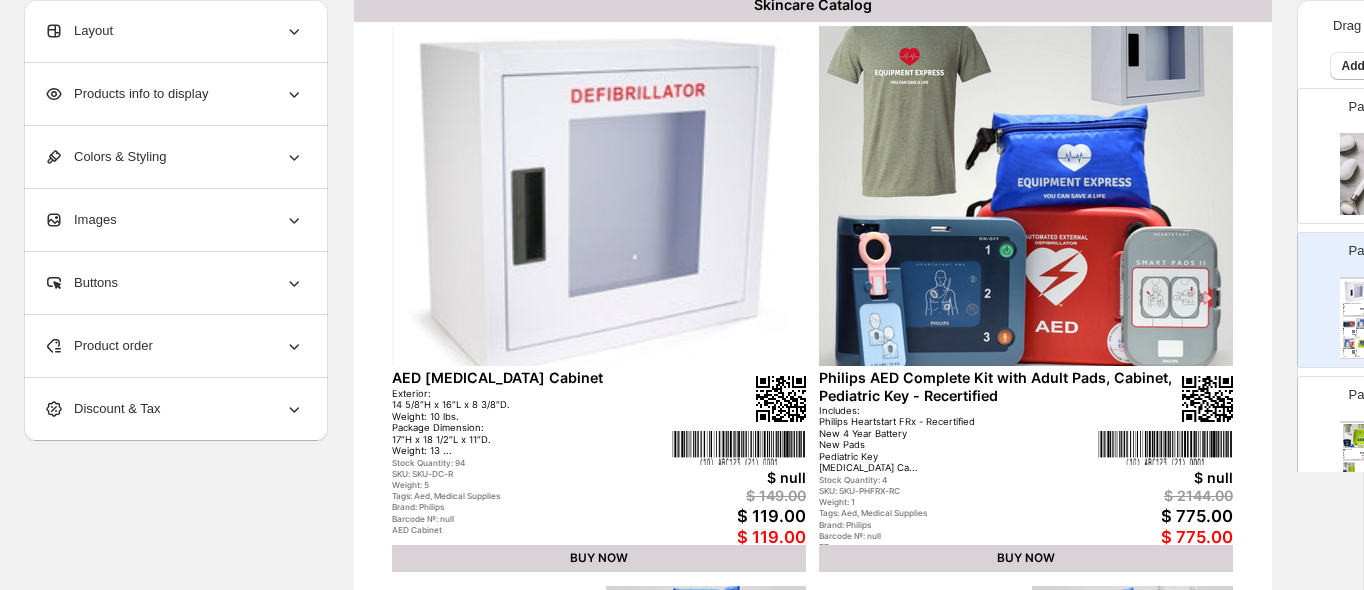 scroll, scrollTop: 182, scrollLeft: 0, axis: vertical 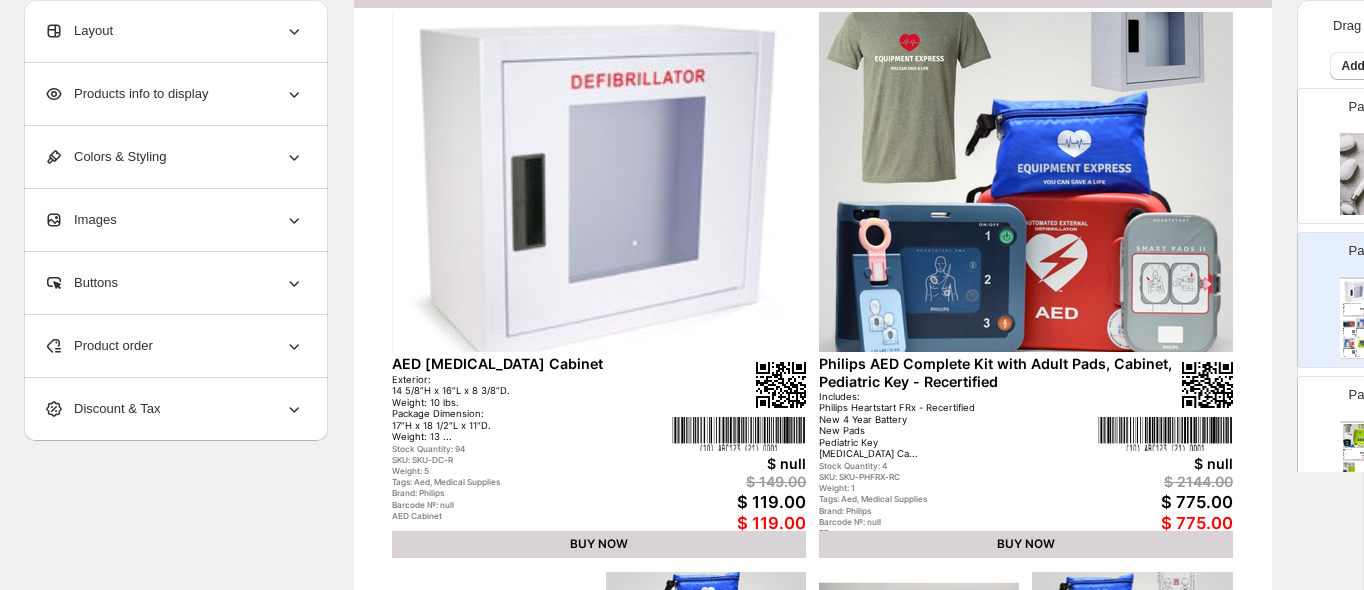 click at bounding box center [599, 182] 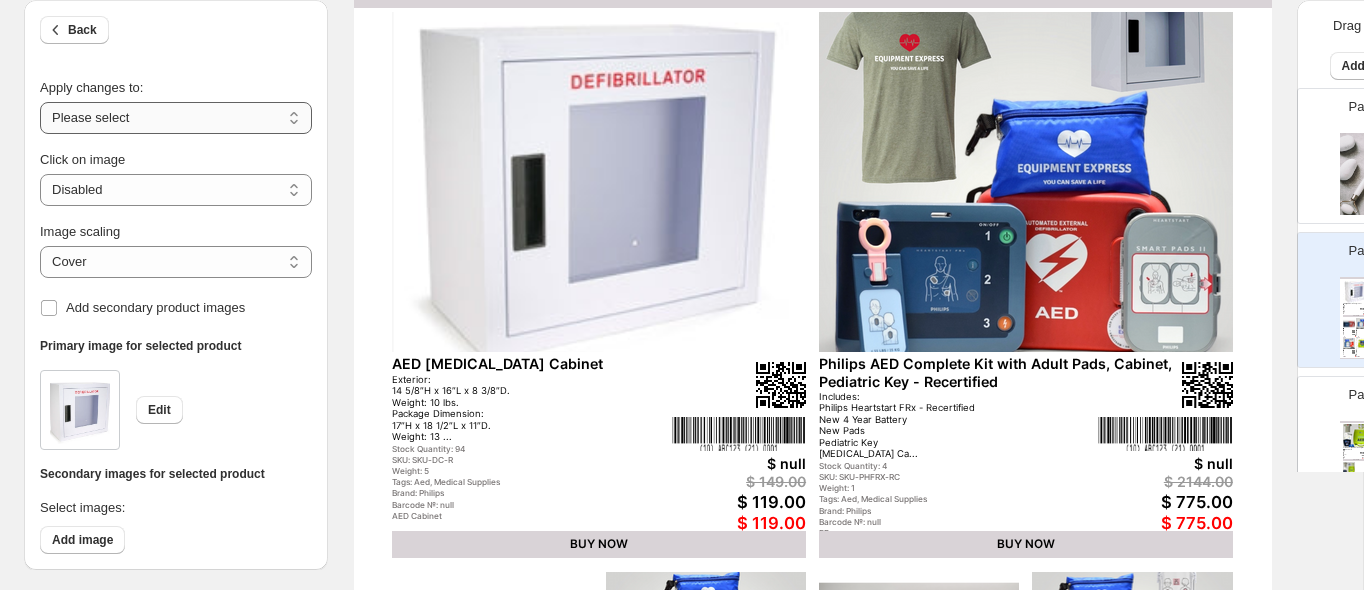 click on "**********" at bounding box center (176, 118) 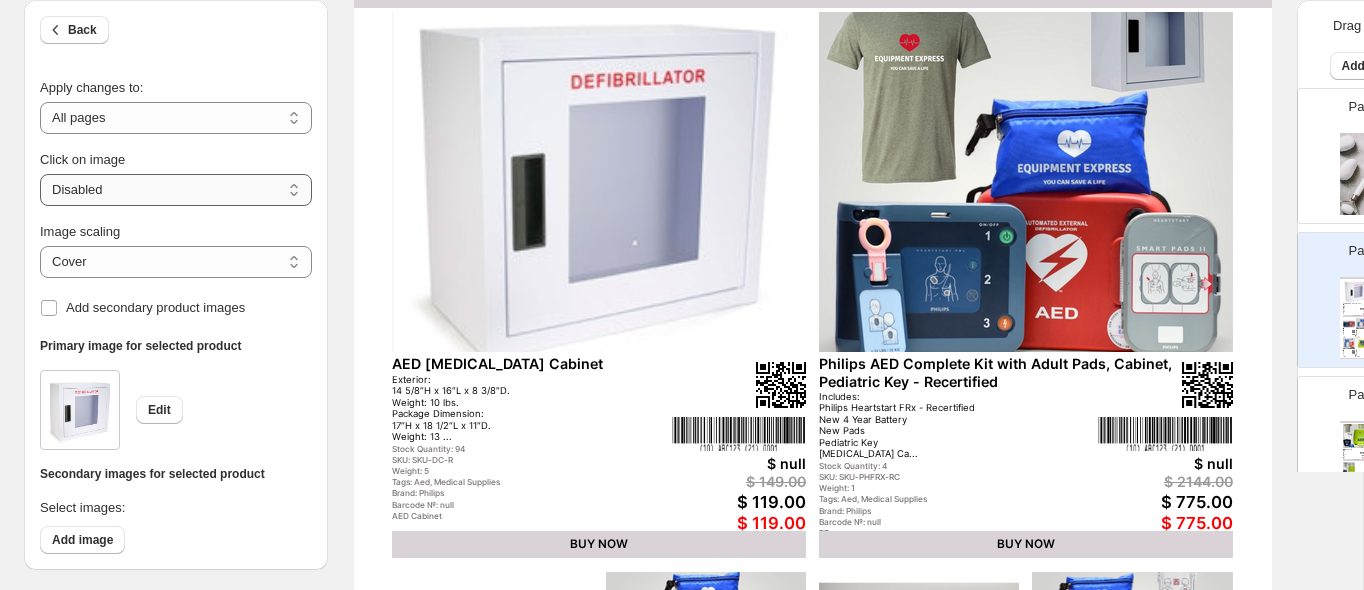 click on "**********" at bounding box center (176, 190) 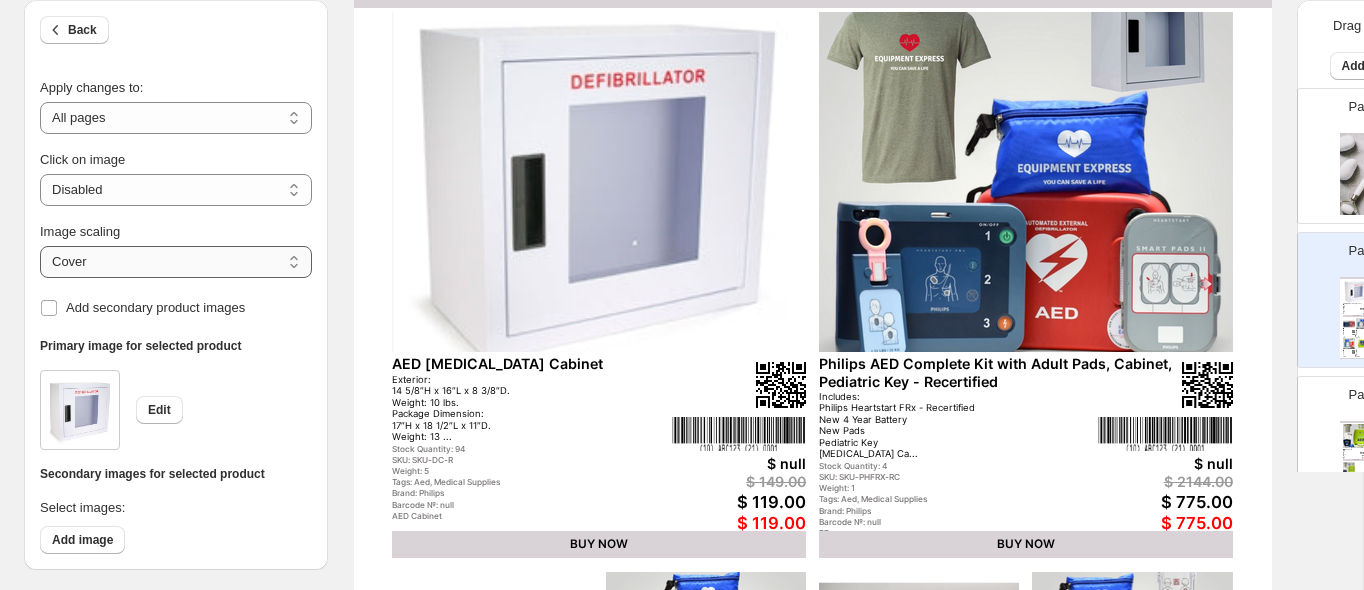 click on "***** *******" at bounding box center (176, 262) 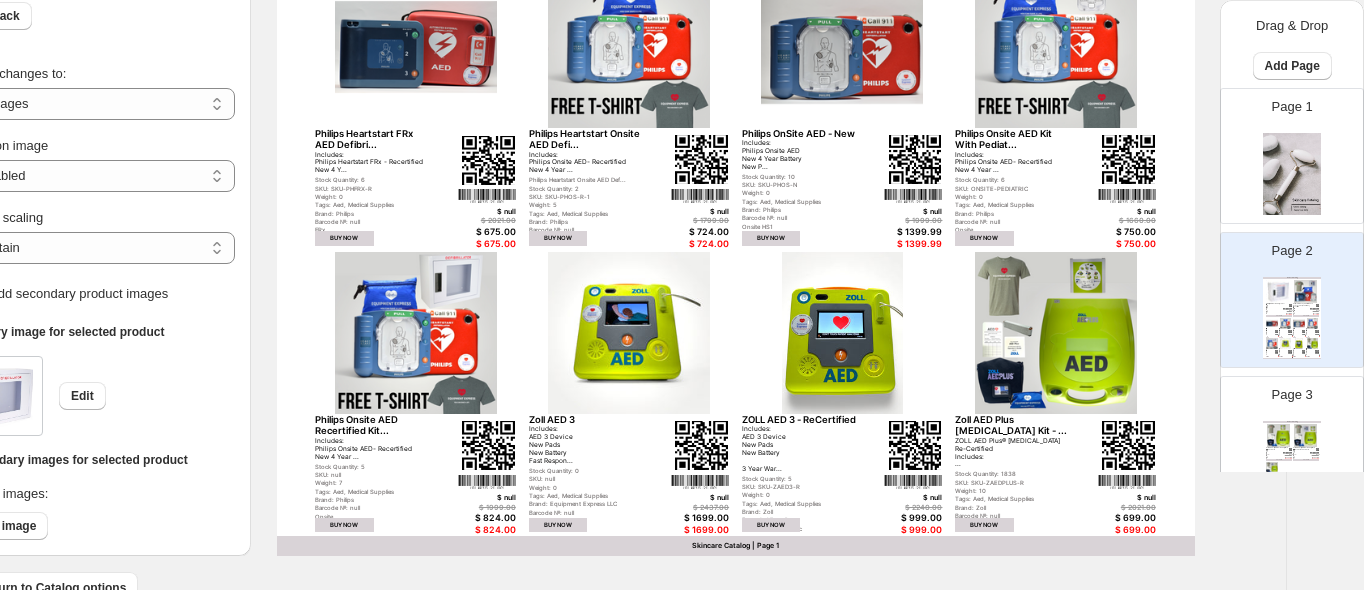 scroll, scrollTop: 785, scrollLeft: 77, axis: both 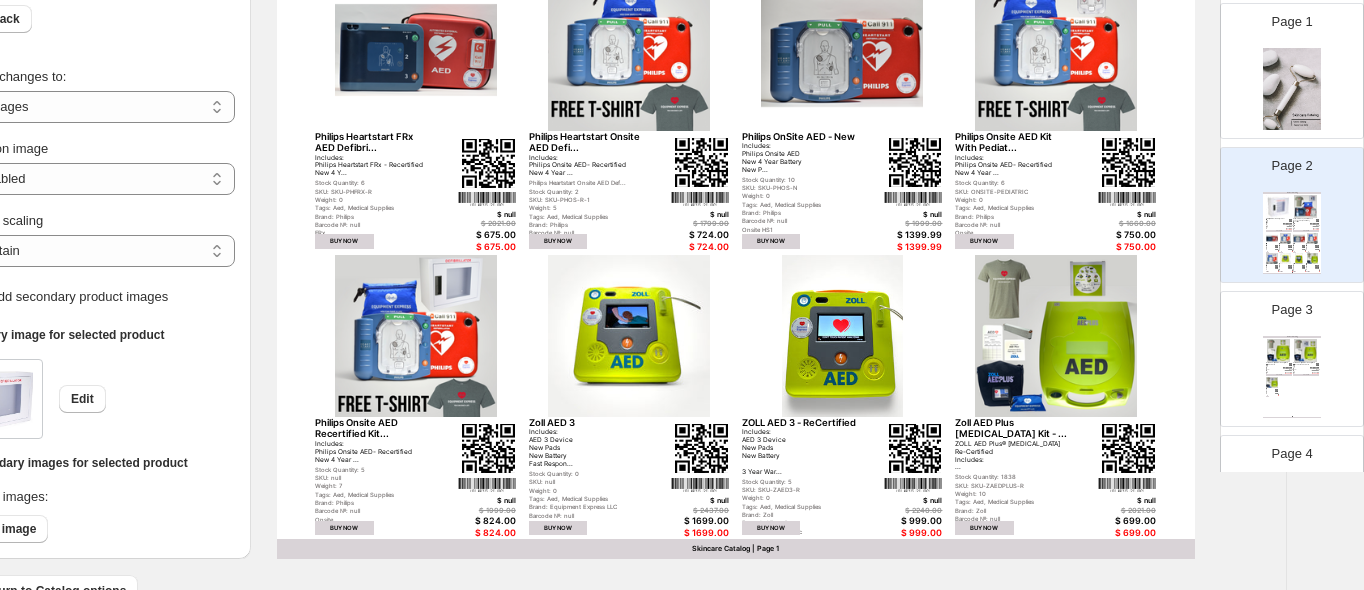 click on "Skincare Catalog Zoll AED Plus [MEDICAL_DATA] Kit New - Semi-automatic
Zoll AED Plus [MEDICAL_DATA] New
Includes:
New 5 Year Batteries
New Pads
Zoll Carrying Case
Fast Respons... Semi-automatic, Automatic Stock Quantity:  0 SKU:  SKU-ZAEDPLUS-N-1-1 Weight:  5 Tags:  Aed, Medical Supplies Brand:  Zoll Barcode №:   AED Plus $ null $ 2437.00 $ 1424.00 $ 1424.00 BUY NOW Zoll AED Plus [MEDICAL_DATA] Kit New With Cabinet - Semi-automatic
Zoll AED Plus [MEDICAL_DATA] New
Includes:
Metal Cabinet
New 5 Year Batteries
New Pads
Zoll Carrying Cas... Semi-automatic, Automatic Stock Quantity:  0 SKU:  SKU-ZAEDPLUS-N-1 Weight:  0 Tags:  Aed, Medical Supplies Brand:  Zoll Barcode №:  null AED Plus $ null $ 2437.00 $ 1524.00 $ 1524.00 BUY NOW Zoll AED Plus [MEDICAL_DATA] Kit Wi...
ZOLL AED Plus® [MEDICAL_DATA] Re-Certified
Includes:
... Stock Quantity:  9 SKU:  SKU-ZAEDPLUS-RC Weight:  15 Tags:  Aed, Medical Supplies Brand:  Zoll Barcode №:  null Zoll Plus AED $ null $ 2021.00 $ 799.00 $ 799.00 BUY NOW" at bounding box center [1292, 377] 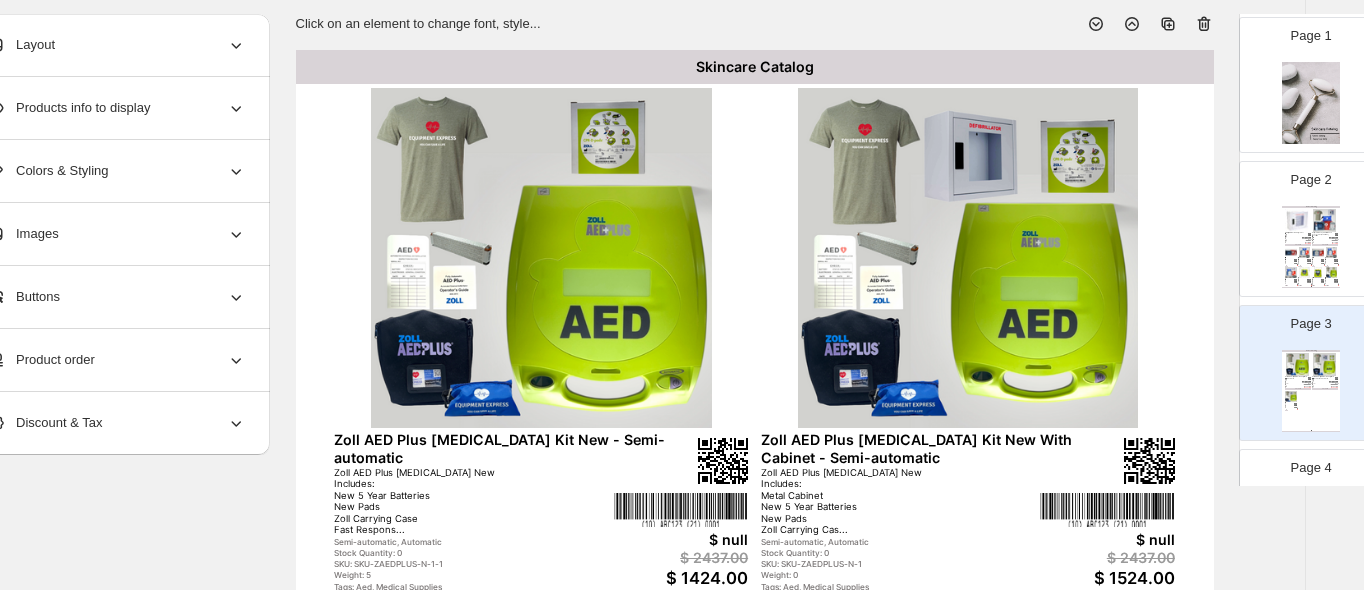 scroll, scrollTop: 106, scrollLeft: 77, axis: both 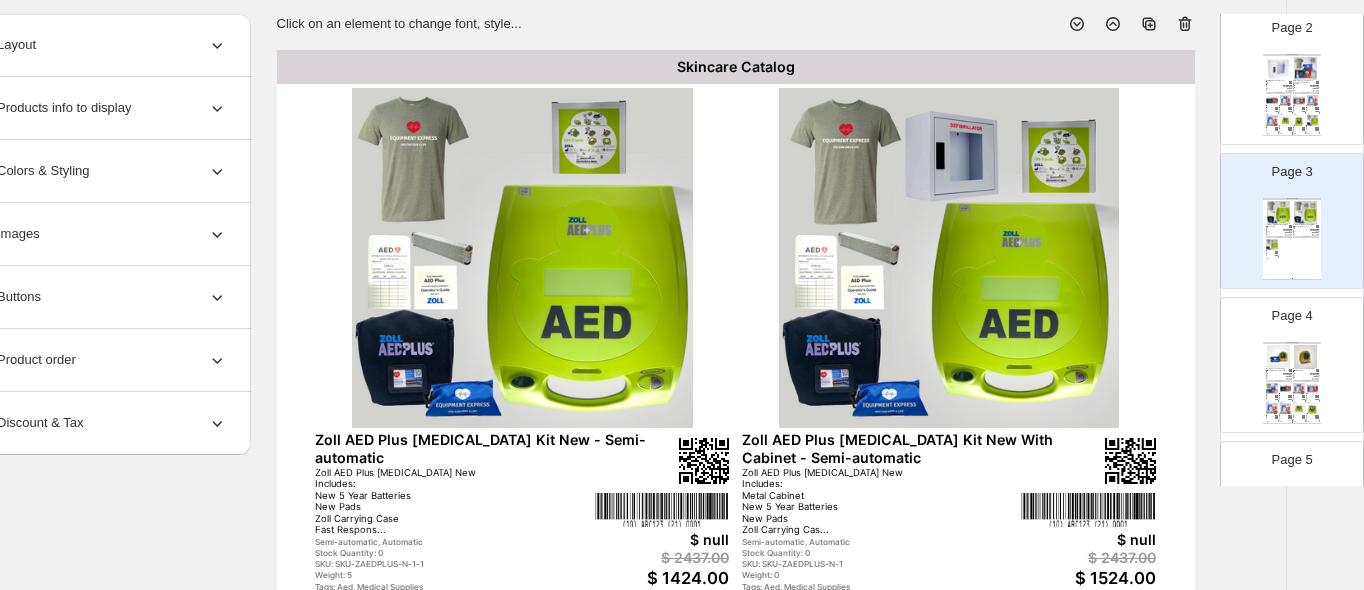 click on "HeartSine Samaritan PAD 350P  80514-000263
Includes:
Heartsine 350P AED
Carry Case
New 2028 Pads and Batter..." at bounding box center [1302, 373] 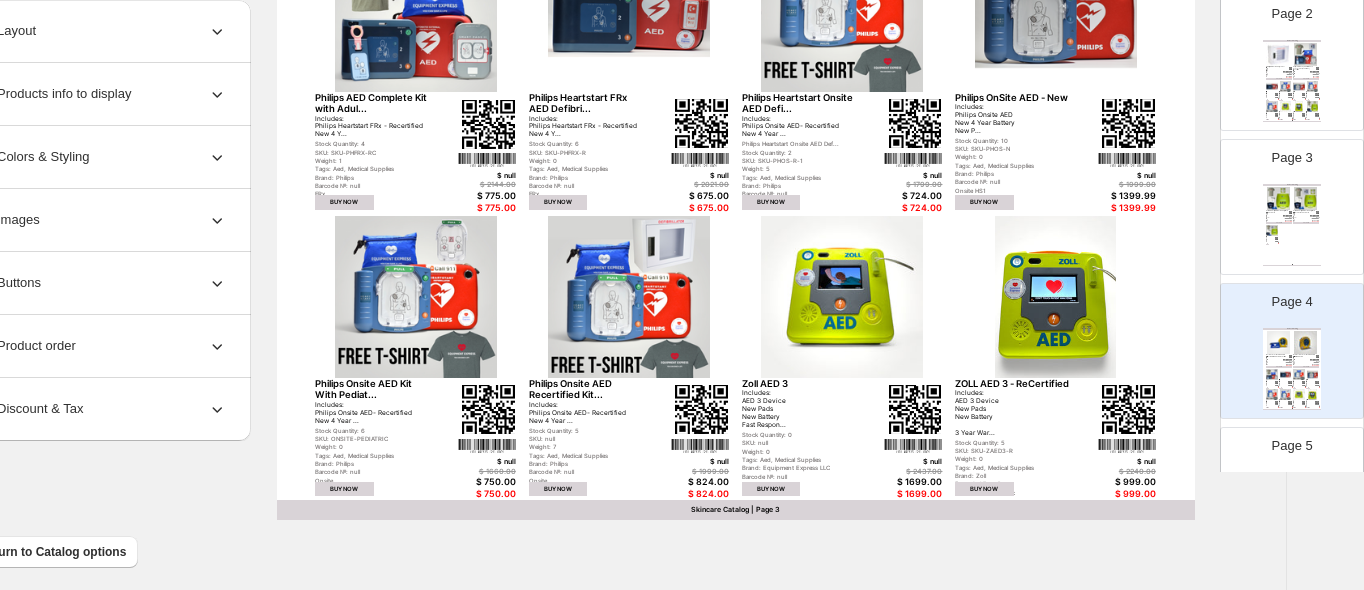 scroll, scrollTop: 835, scrollLeft: 77, axis: both 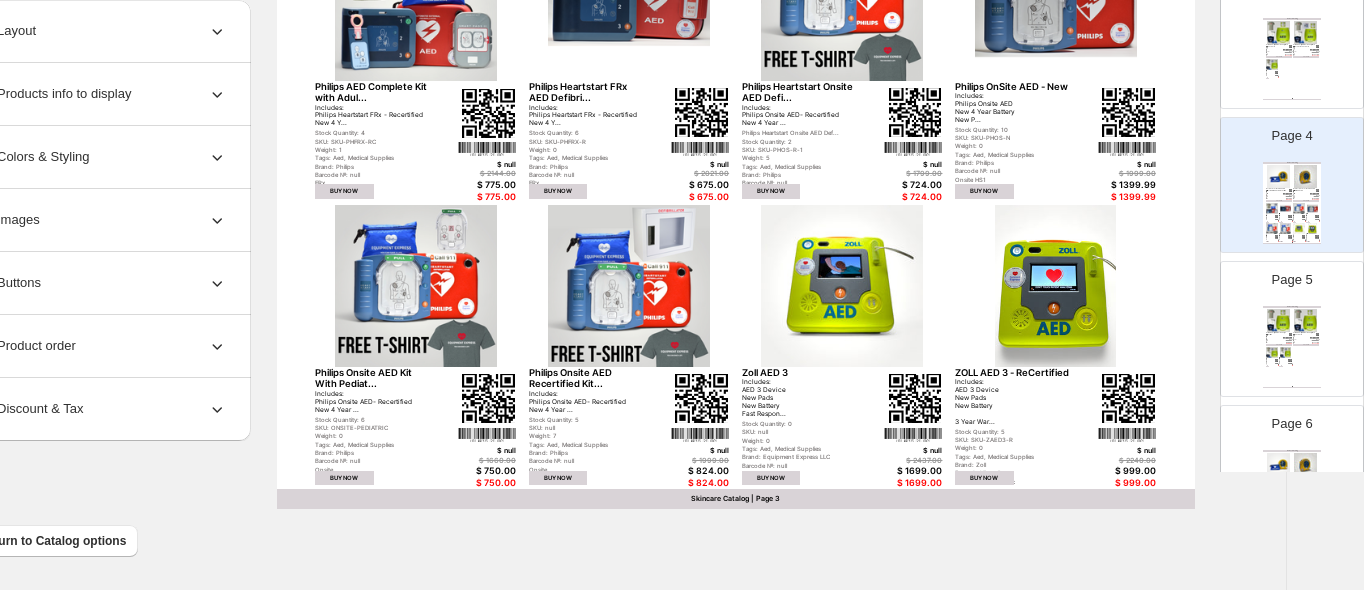 click on "Page 5 Skincare Catalog Zoll AED Plus [MEDICAL_DATA] Kit - ReCertified
ZOLL AED Plus® [MEDICAL_DATA] Re-Certified
Includes:
New 5 Year Batteries
Pads Expire 2028 or Later
Carry... Stock Quantity:  1838 SKU:  SKU-ZAEDPLUS-R Weight:  10 Tags:  Aed, Medical Supplies Brand:  Zoll Barcode №:  null Zoll Plus AED $ null $ 2021.00 $ 699.00 $ 699.00 BUY NOW Zoll AED Plus [MEDICAL_DATA] Kit New - Semi-automatic
Zoll AED Plus [MEDICAL_DATA] New
Includes:
New 5 Year Batteries
New Pads
Zoll Carrying Case
Fast Respons... Semi-automatic, Automatic Stock Quantity:  0 SKU:  SKU-ZAEDPLUS-N-1-1 Weight:  5 Tags:  Aed, Medical Supplies Brand:  Zoll Barcode №:   AED Plus $ null $ 2437.00 $ 1424.00 $ 1424.00 BUY NOW Zoll AED Plus [MEDICAL_DATA] Kit Ne...
Zoll AED Plus [MEDICAL_DATA] New
Includes:
Metal Cabi... Semi-automatic, Automatic Stock Quantity:  0 SKU:  SKU-ZAEDPLUS-N-1 Weight:  0 Tags:  Aed, Medical Supplies Brand:  Zoll Barcode №:  null AED Plus $ null $ 2437.00 $ 1524.00 $ 1524.00 BUY NOW Weight:  15" at bounding box center [1284, 321] 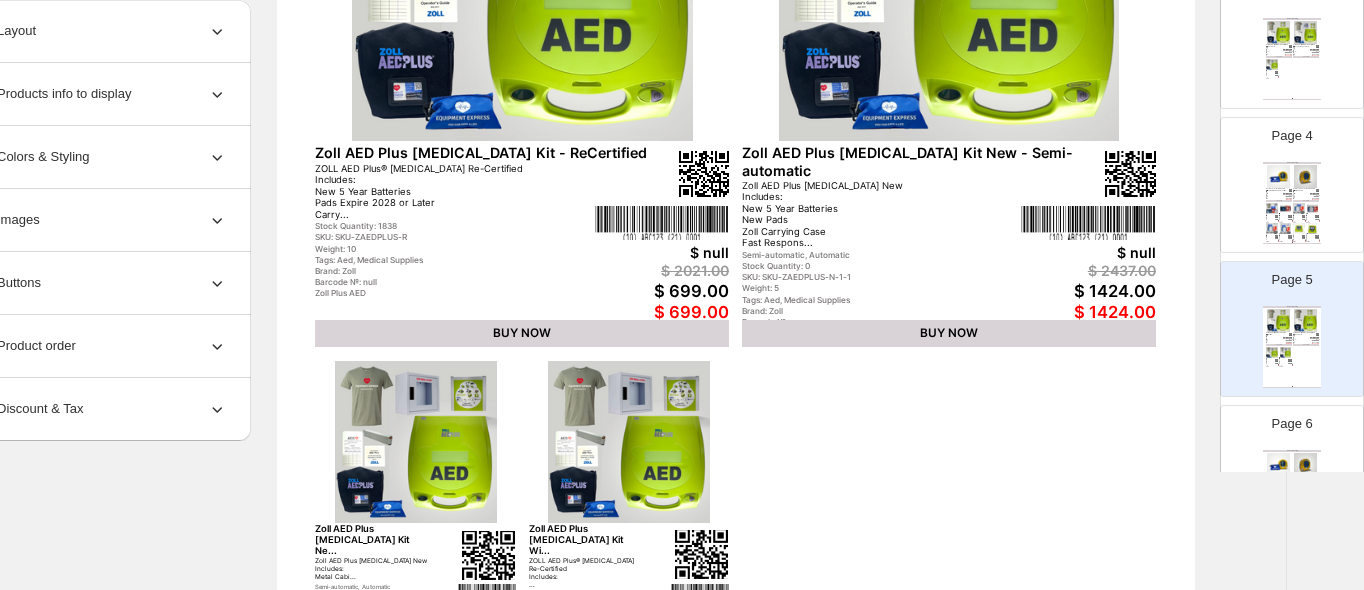 scroll, scrollTop: 365, scrollLeft: 77, axis: both 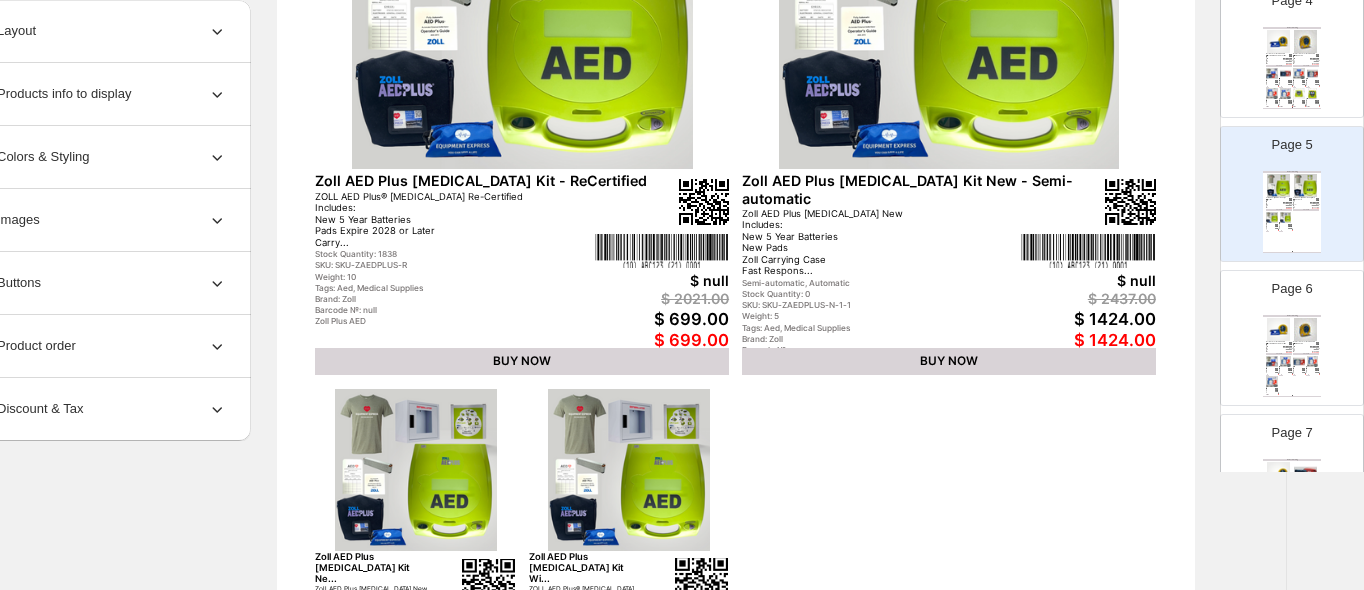 click on "Skincare Catalog Heartsine Samaritan 350P AED Stryker 80514-000263 - ReCertified
HeartSine Samaritan PAD 350P  80514-000263
Includes:
Heartsine 350P AED
Carry Case
New 2028 Pads and Bat... Stock Quantity:  5 SKU:  SKU-HS350P-R Weight:  8 Tags:  Aed, Medical Supplies Brand:  Heartsine Barcode №:  350P Heartsine 350P $ null $ 1299.00 $ 650.00 $ 650.00 BUY NOW New Heartsine Samaritan 350P AED 80514-000263 HeartSine Samaritan PAD 350P  80514-000263
Includes:
Heartsine 350P AED
Carry Case
New 2028 Pads and Batter... Stock Quantity:  0 SKU:  null Weight:  0 Tags:  Aed, Medical Supplies Brand:  Equipment Express LLC Barcode №:  null Heartsine 350P $ null $ 1410.75 $ 1350.00 $ 1350.00 BUY NOW Philips AED Complete Kit with Adul...
Includes:
Philips Heartstart FRx - Recertified
New 4 Y... Stock Quantity:  4 SKU:  SKU-PHFRX-RC Weight:  1 Tags:  Aed, Medical Supplies Brand:  Philips Barcode №:  null FRx $ null $ 2144.00 $ 775.00 $ 775.00 BUY NOW Philips Heartstart Onsite AED Defi... Stock Quantity:  2 $ null" at bounding box center [1292, 356] 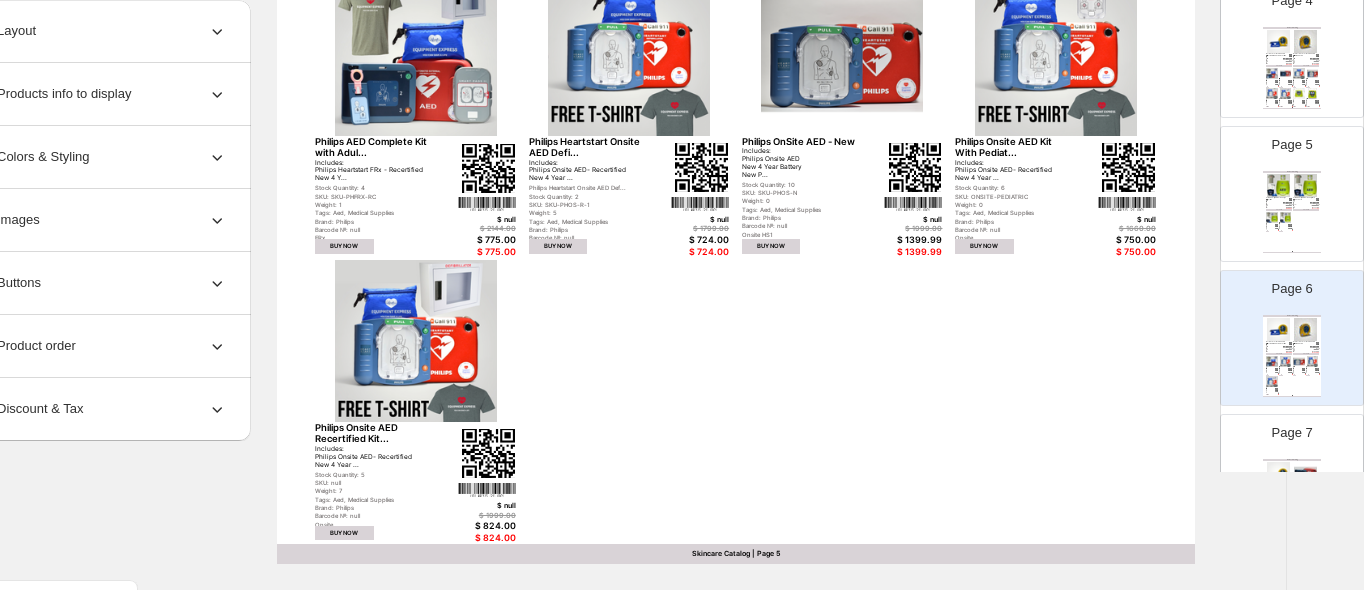 scroll, scrollTop: 807, scrollLeft: 77, axis: both 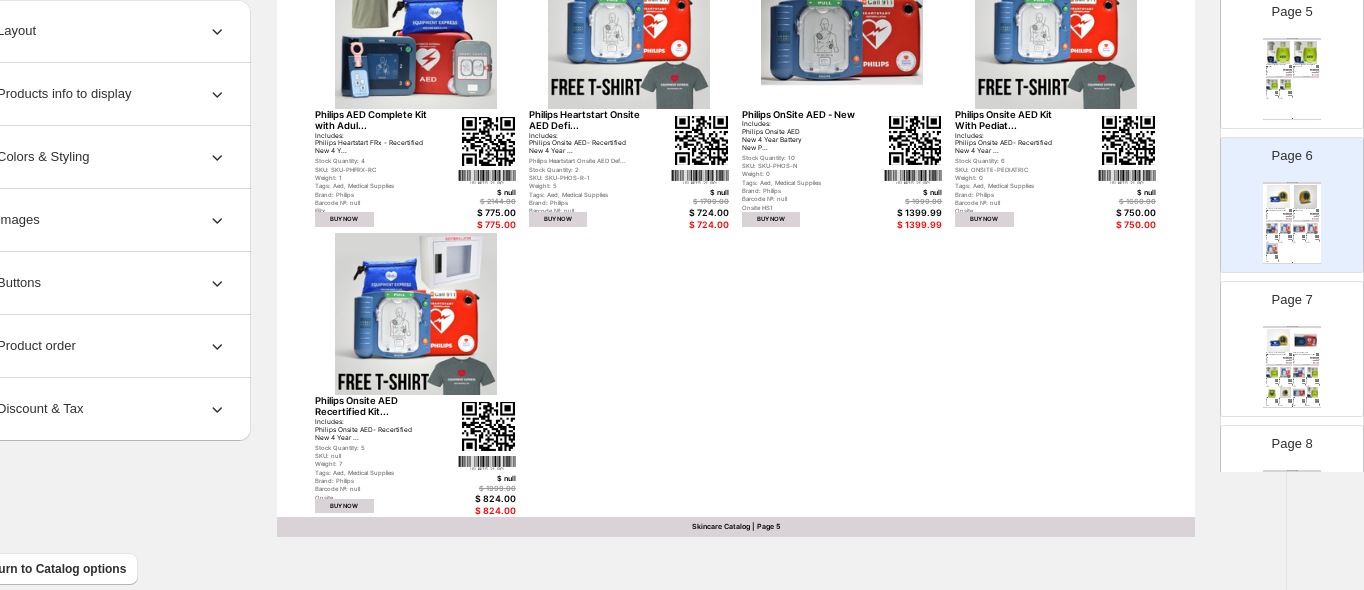 click on "Brand:  Philips" at bounding box center [1302, 363] 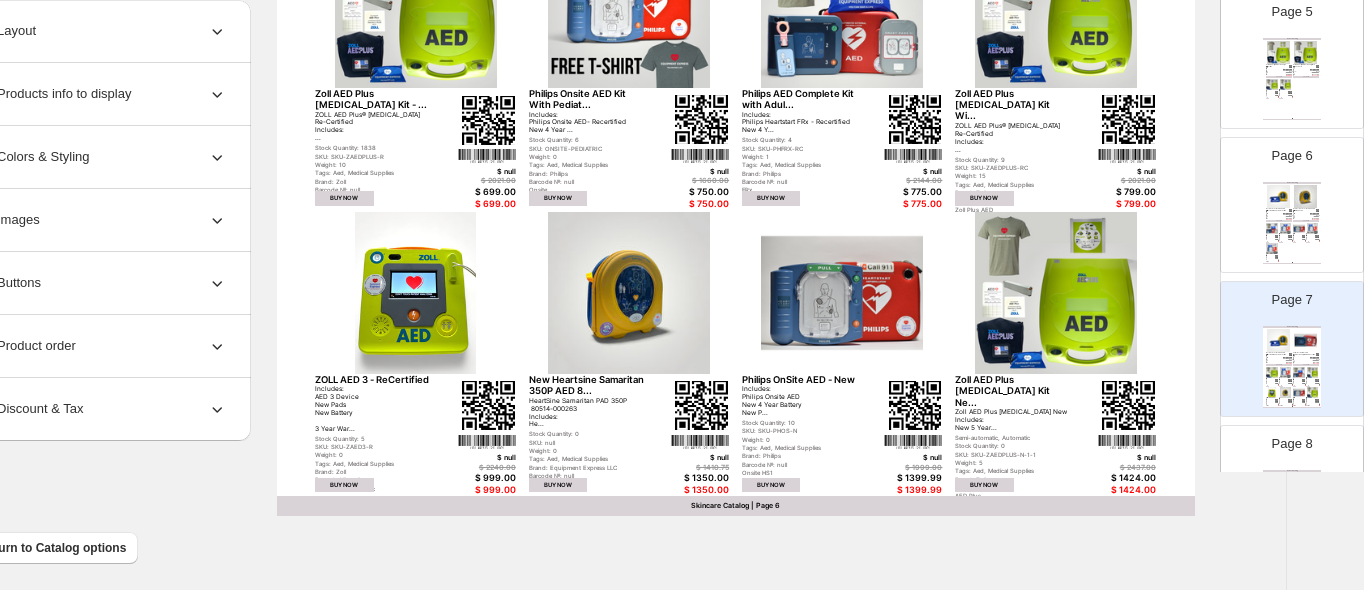 scroll, scrollTop: 835, scrollLeft: 77, axis: both 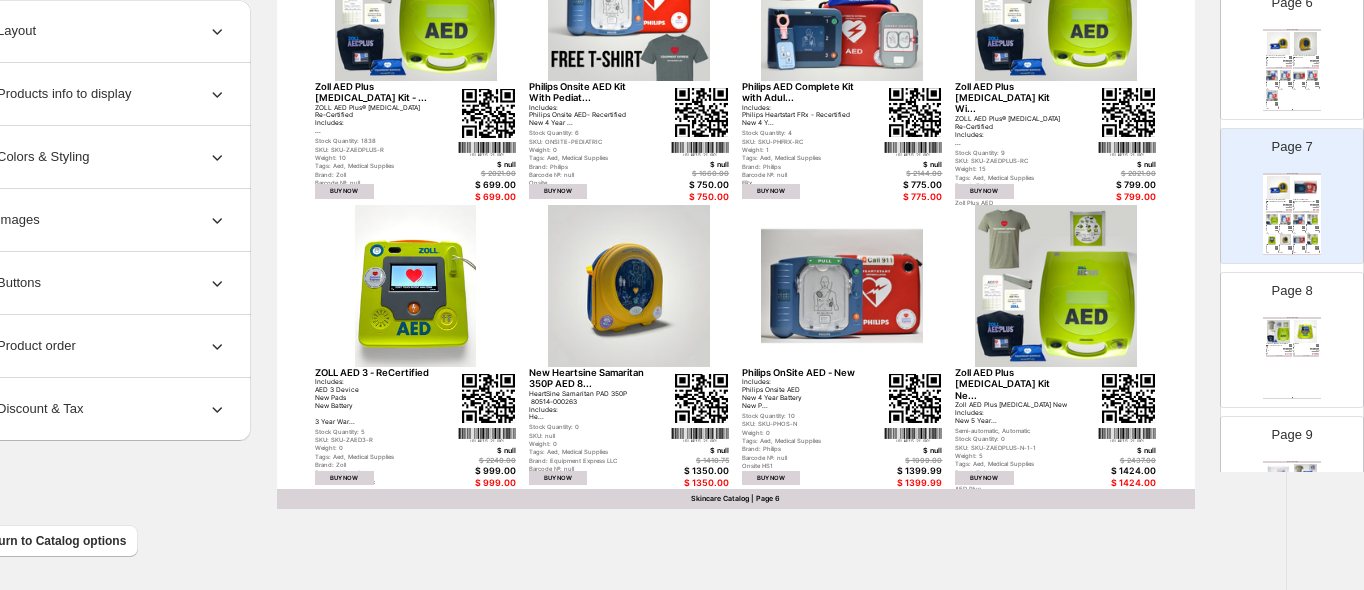 click at bounding box center (1279, 332) 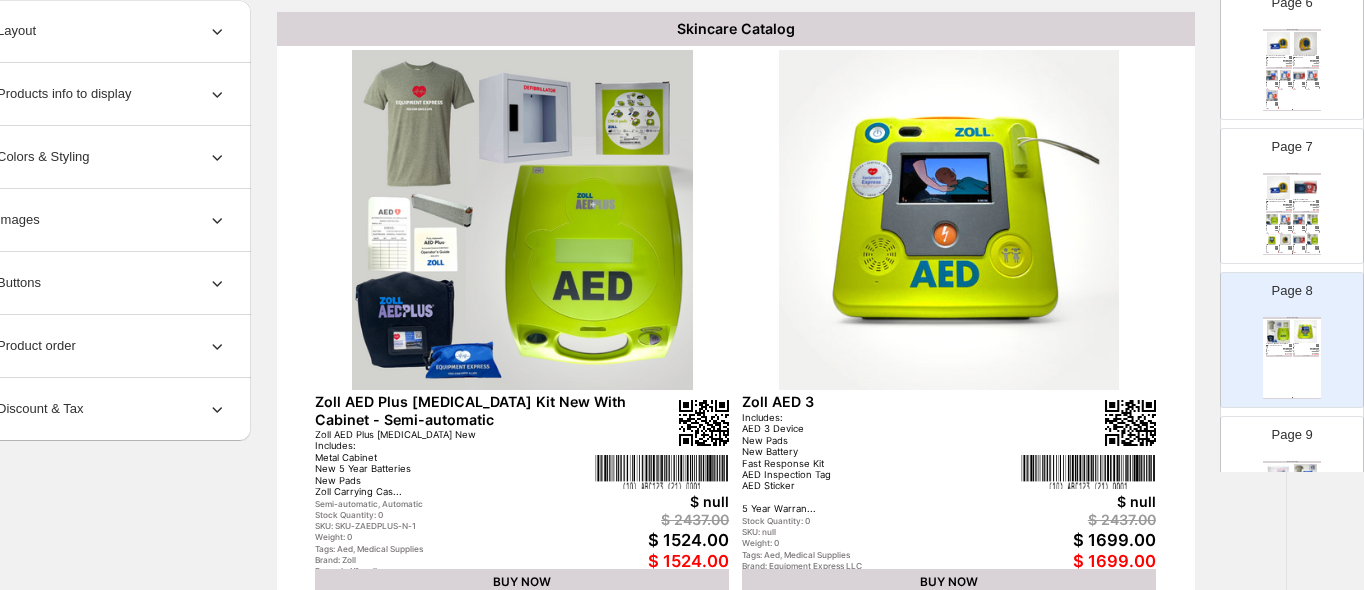 scroll, scrollTop: 141, scrollLeft: 77, axis: both 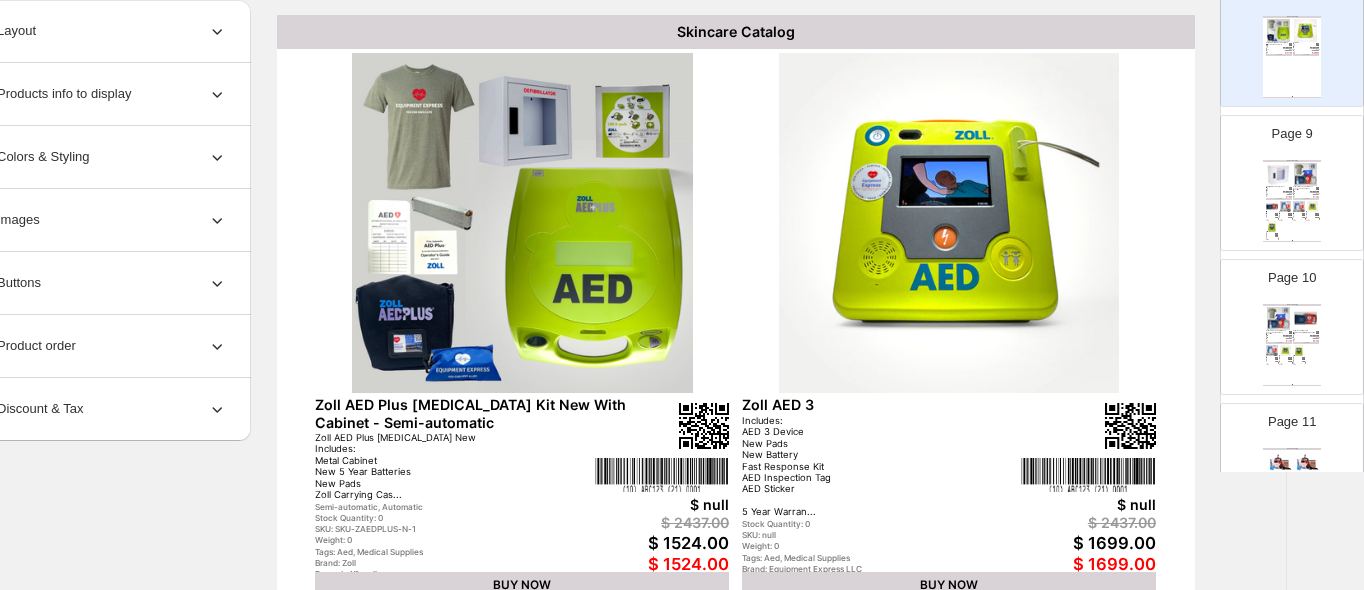 click on "Page 9 Skincare Catalog AED [MEDICAL_DATA] Cabinet Exterior:
14 5/8″H x 16″L x 8 3/8″D.
Weight: 10 lbs.
Package Dimension:
17″H x 18 1/2″L x 11″D.
Weight: 13 ... Stock Quantity:  94 SKU:  SKU-DC-R Weight:  5 Tags:  Aed, Medical Supplies Brand:  Philips Barcode №:  null AED Cabinet $ null $ 149.00 $ 119.00 $ 119.00 BUY NOW Philips AED Complete Kit with Adult Pads, Cabinet, Pediatric Key - Recertified
Includes:
Philips Heartstart FRx - Recertified
New 4 Year Battery
New Pads
Pediatric Key
[MEDICAL_DATA] Ca... Stock Quantity:  4 SKU:  SKU-PHFRX-RC Weight:  1 Tags:  Aed, Medical Supplies Brand:  Philips Barcode №:  null FRx $ null $ 2144.00 $ 775.00 $ 775.00 BUY NOW Philips Heartstart FRx AED Defibri...
Includes:
Philips Heartstart FRx - Recertified
New 4 Y... Stock Quantity:  6 SKU:  SKU-PHFRX-R Weight:  0 Tags:  Aed, Medical Supplies Brand:  Philips Barcode №:  null FRx $ null $ 2021.00 $ 675.00 $ 675.00 BUY NOW Philips Onsite AED Kit With Pediat... Stock Quantity:  6 SKU:  ONSITE-PEDIATRIC" at bounding box center (1284, 175) 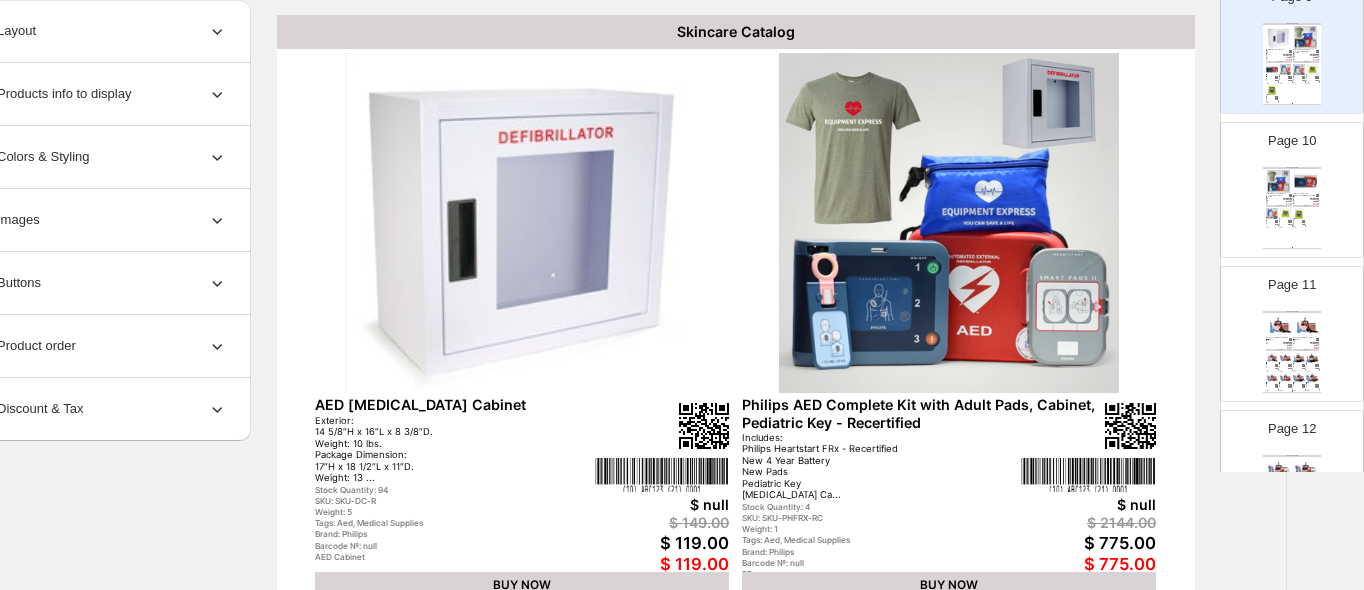 scroll, scrollTop: 1289, scrollLeft: 0, axis: vertical 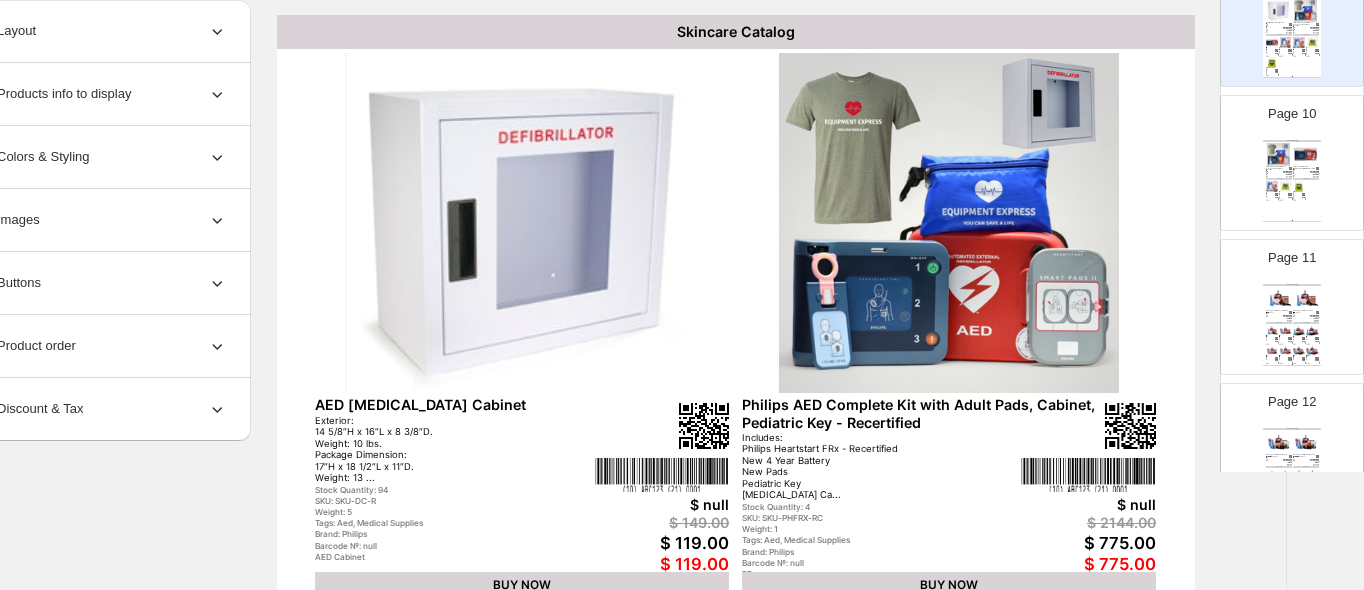 click on "Includes:
Philips Heartstart FRx - Recertified
New 4 Year Battery
New Pads
AED Carry Case
Fast Response K..." at bounding box center (1302, 171) 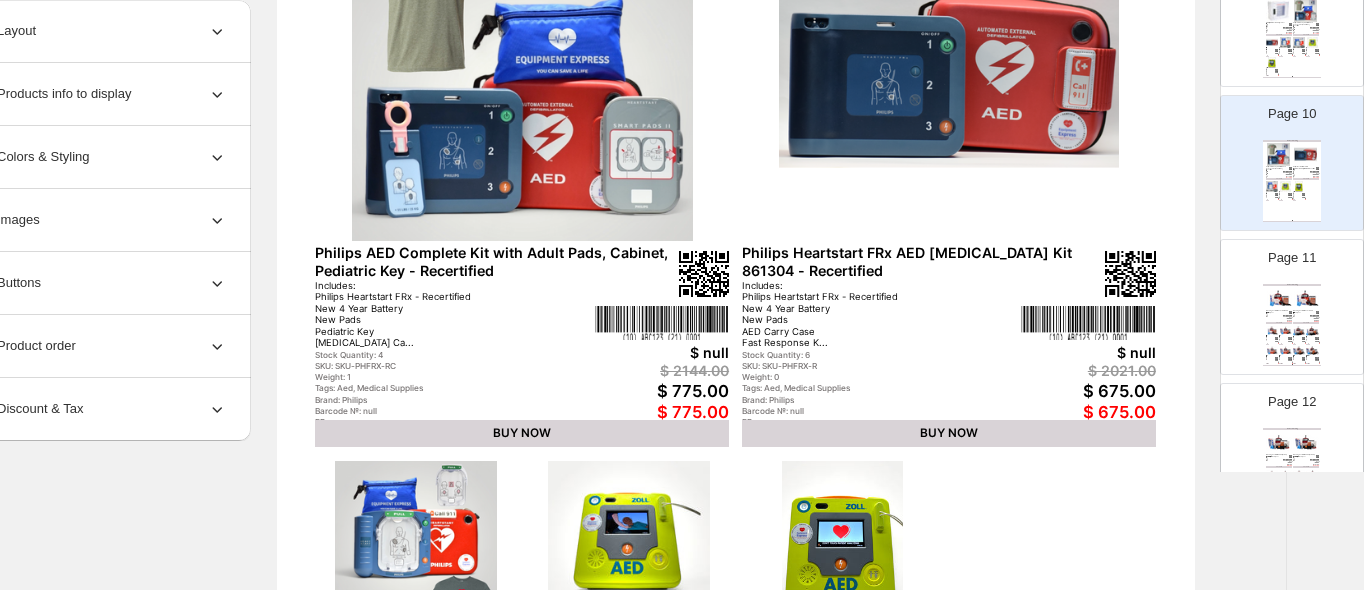 scroll, scrollTop: 316, scrollLeft: 77, axis: both 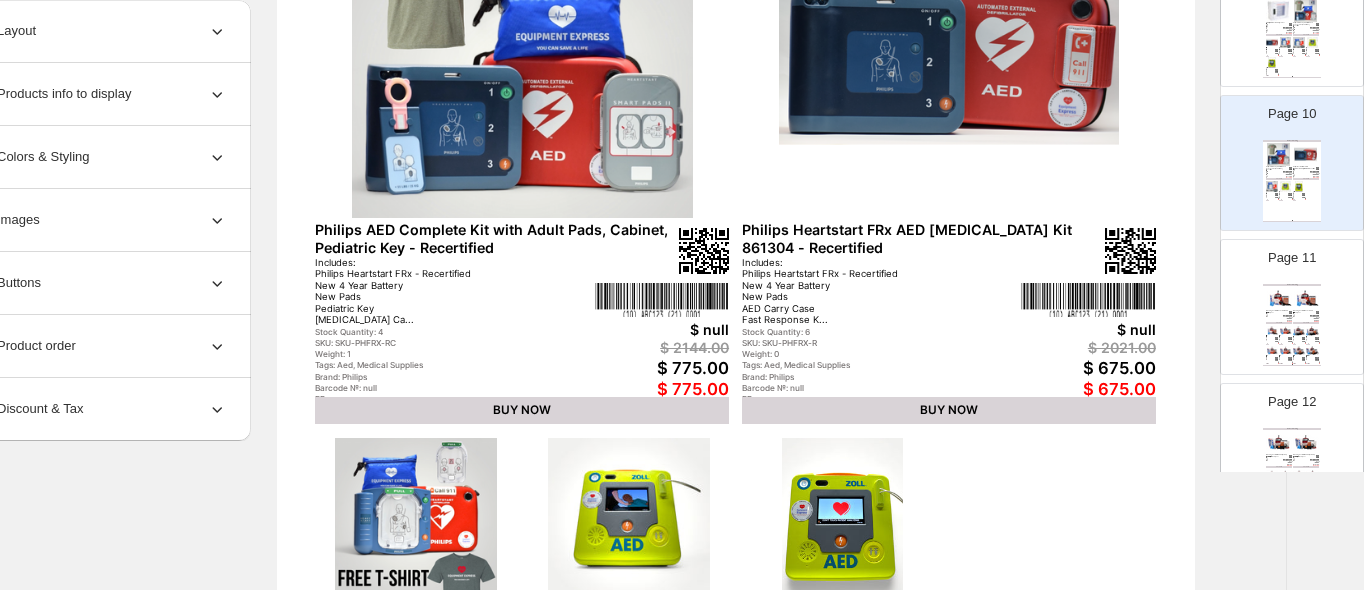 click on "Skincare Catalog Bleeding Control Kit Standard SWAT-T Tourniquet Bleeding Control Kit-Standard-[PERSON_NAME] provides the lay responder with battlefield-tested tools to stop life t... Stock Quantity:  96 SKU:  BC-S-[PERSON_NAME] Weight:  1 Tags:  Medical Supplies Brand:  Equipment Express Barcode №:  null $ null $ 79.00 $ 58.50 $ 58.50 BUY NOW Bleeding Control Kit Standard CAT Tourniquet Bleeding Control Kit-Standard-CAT provides the lay responder with battlefield-tested tools to stop life thr... Stock Quantity:  300 SKU:  BC-S-CAT Weight:  0 Tags:  Medical Supplies Brand:  Equipment Express Barcode №:  null $ null $ 89.00 $ 69.00 $ 69.00 BUY NOW Bleeding Control Kit Standard SAMX... Bleeding Control Kit-Standard-SAMXT provides the lay re... Stock Quantity:  100 SKU:  null Weight:  0 Tags:  Medical Supplies Brand:  Equipment Express Barcode №:  null $ null $ 89.00 $ 69.00 $ 69.00 BUY NOW Bleeding Control Kit Intermediate ... Bleeding Control Kit-Intermediate-[PERSON_NAME] contains all of... Stock Quantity:  100 Weight:  0" at bounding box center [1292, 325] 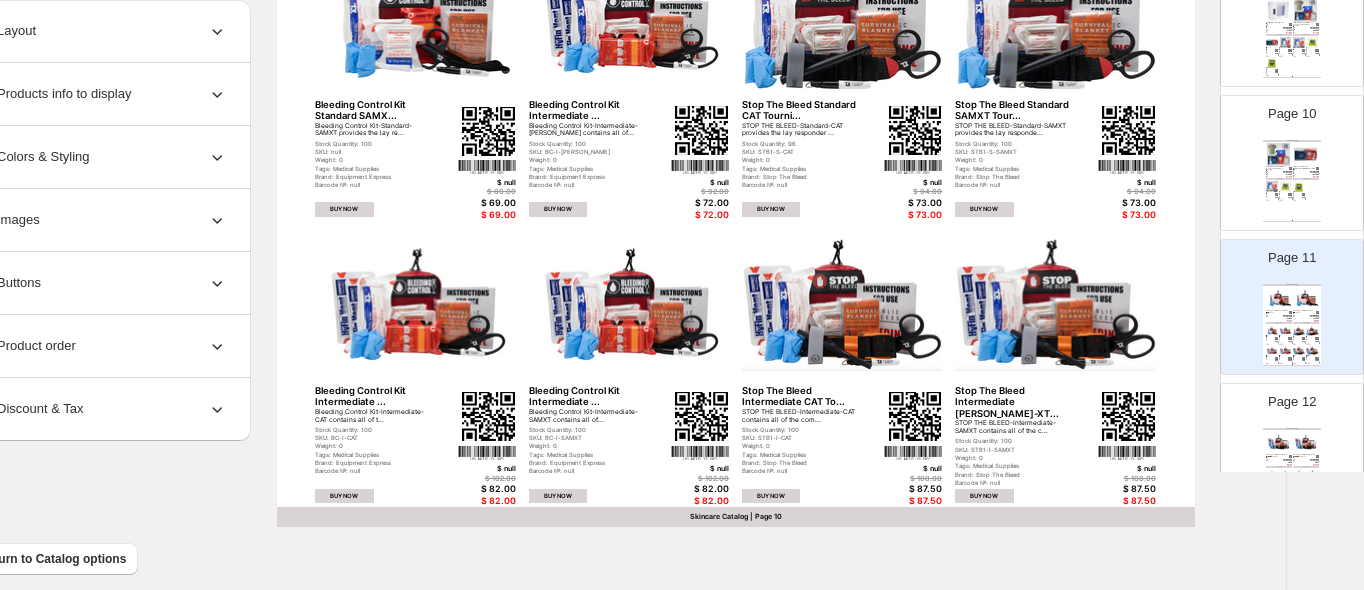 scroll, scrollTop: 835, scrollLeft: 77, axis: both 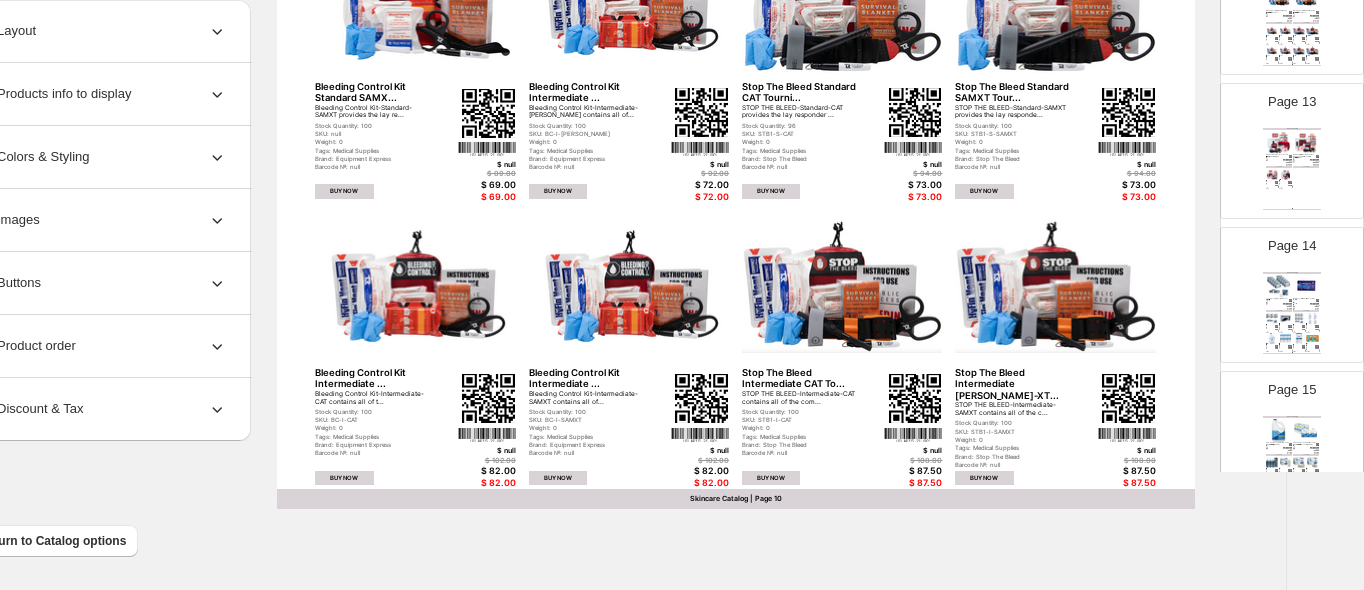click at bounding box center (1279, 287) 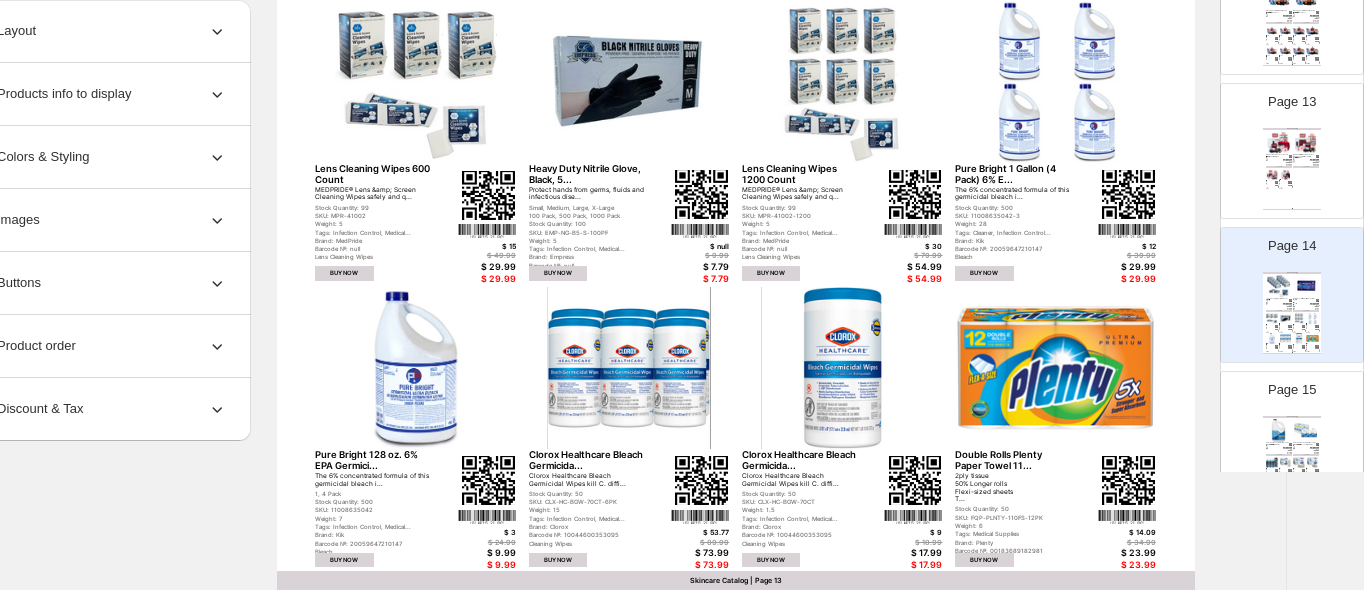 scroll, scrollTop: 835, scrollLeft: 77, axis: both 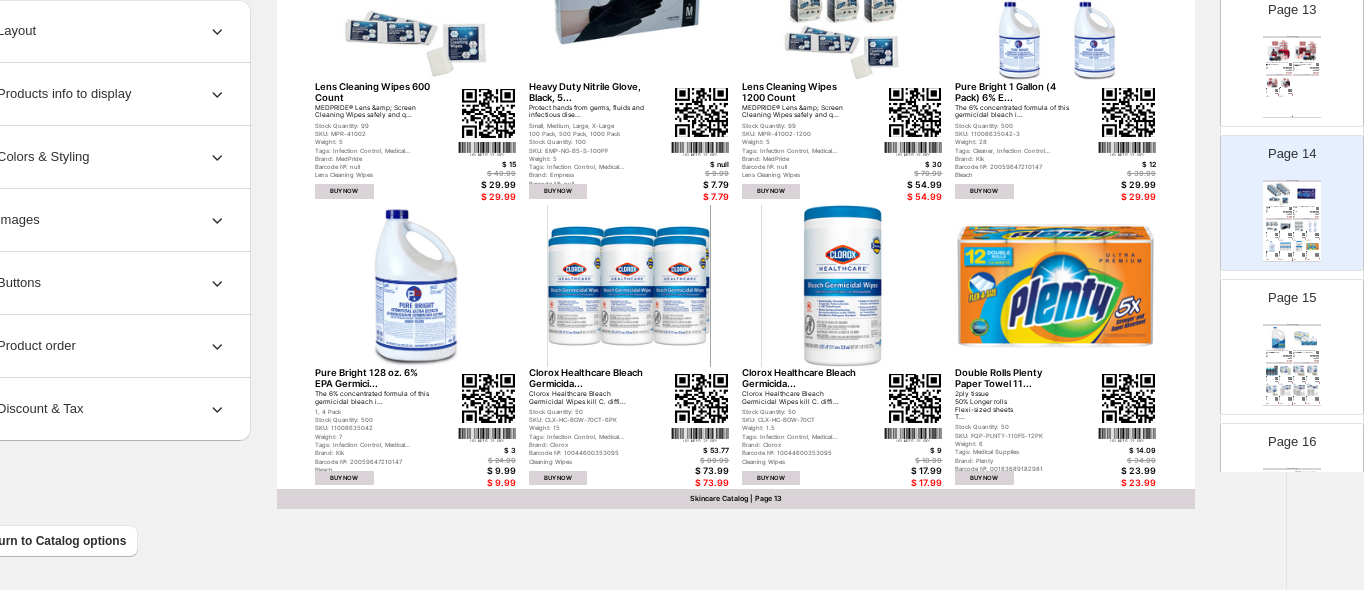 click on "Page 15 Skincare Catalog CloroxPro Clorox Germicidal Bleach, 121 Ounce Bottle (30966) Show those germs who's boss with Clorox Germicidal Bleach from [GEOGRAPHIC_DATA]. Clorox Germicidal Bleach is EPA-r... Stock Quantity:  50 SKU:  CLX-30966-121-1PK Weight:  8 Tags:  Medical Supplies Brand:  Clorox Barcode №:  10044600309665 Bleach $ 7 $ 19.99 $ 12.99 $ 12.99 BUY NOW CloroxPro Clorox Germicidal Bleach, 121 Ounce Bottle, Pack of 3 (30966) Show those germs who's boss with Clorox Germicidal Bleach from CloroxPro. Clorox Germicidal Bleach is EPA-r... Stock Quantity:  50 SKU:  CLX-30966-121-3PK Weight:  28.4 Tags:  Medical Supplies Brand:  Clorox Barcode №:  10044600309665 Bleach $ 20 $ 69.99 $ 30.99 $ 30.99 BUY NOW Anti Fog Spray Triple Pack- 8oz. S... MedPride Anti-Fog Spray Triple Pack in 8oz spray bottle... Stock Quantity:  10 SKU:  MPR-41016-3 Weight:  1 Tags:  Medical Supplies Brand:  MedPride Barcode №:  null Anti Fog Spray $ 6.5 $ 49.99 $ 29.99 $ 29.99 BUY NOW Medpride Paper Surgical Tape - 3" ... Weight:  4" at bounding box center [1284, 339] 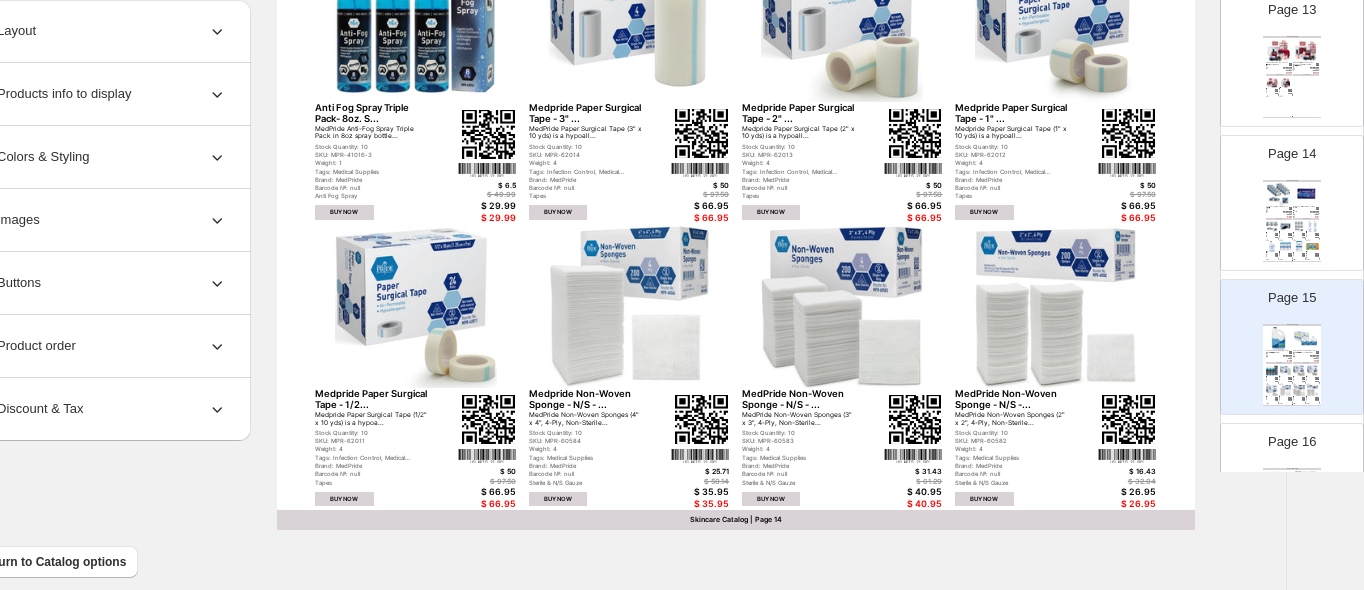 scroll, scrollTop: 835, scrollLeft: 77, axis: both 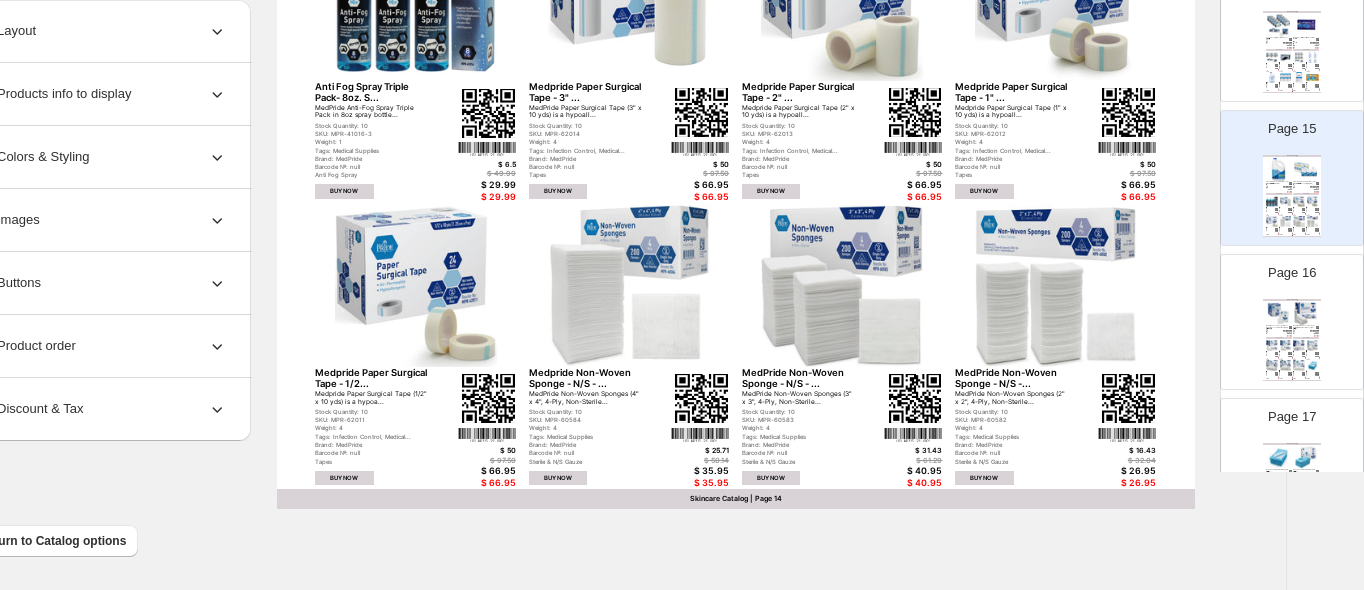 click on "Page 16 Skincare Catalog MedPride Gauze Sponge - N/S - 2x2 - 8 Ply - 25 Boxes 200 Per Box (5,000 Count) MedPride Non-Sterile 2" x 2" 8-Ply Gauze Sponges (MPR-60433) are made from 100% cotton, offering high absor... Stock Quantity:  10 SKU:  MPR-60403 Weight:  4 Tags:  Infection Control, Medical Supplies Brand:  MedPride Barcode №:  null Sterile & N/S Gauze $ 29.29 $ 99.00 $ 71.95 $ 71.95 BUY NOW Med Pride Stretch Gauze Bandage Roll -  Sterile - 6" - 8 Per Box - 6 Boxes (48 Coun... MedPride Sterile Stretch Gauze Bandage Rolls (6") are latex-free, conforming bandages designed for secure w... Stock Quantity:  10 SKU:  MPR-60326 Weight:  4 Tags:  Infection Control, Medical Supplies Brand:  MedPride Barcode №:  null Sterile & N/S Gauze $ 17.43 $ 33.99 $ 27.95 $ 27.95 BUY NOW Med Pride Stretch Gauze Bandage Ro... MedPride Stretch Gauze Bandage Rolls (4") are sterile, ... Stock Quantity:  10 SKU:  MPR-60324 Weight:  4 Tags:  Infection Control, Medical... Brand:  MedPride Barcode №:  null Sterile & N/S Gauze" at bounding box center [1284, 314] 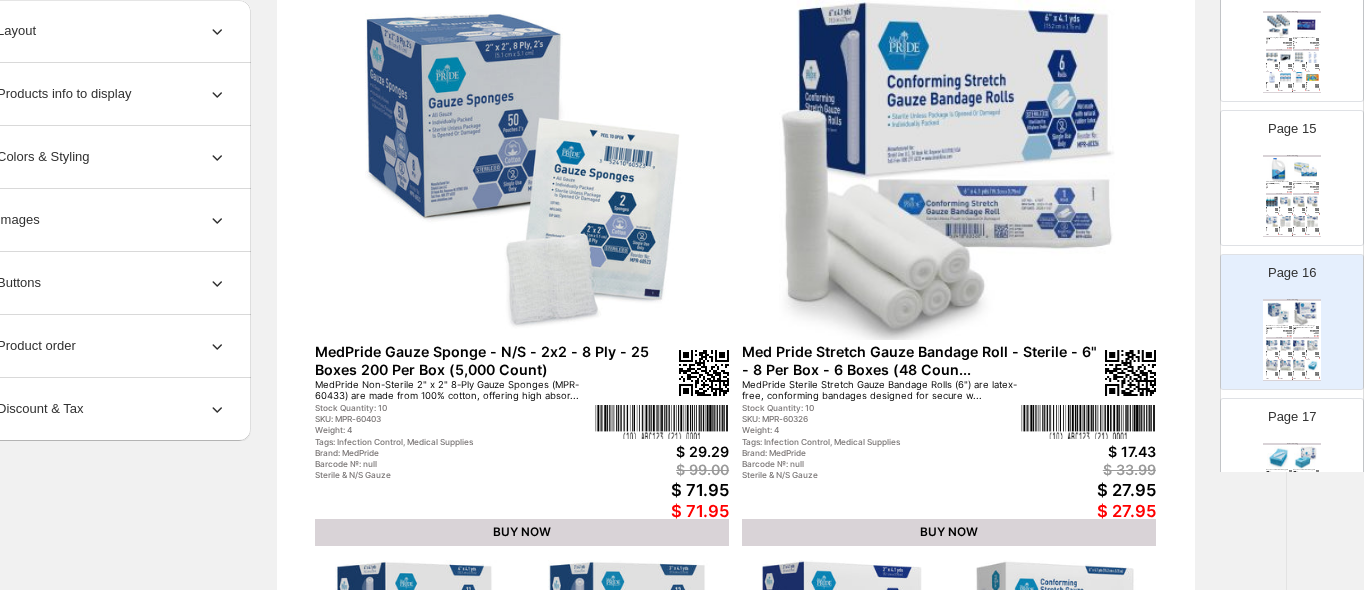 scroll, scrollTop: 172, scrollLeft: 77, axis: both 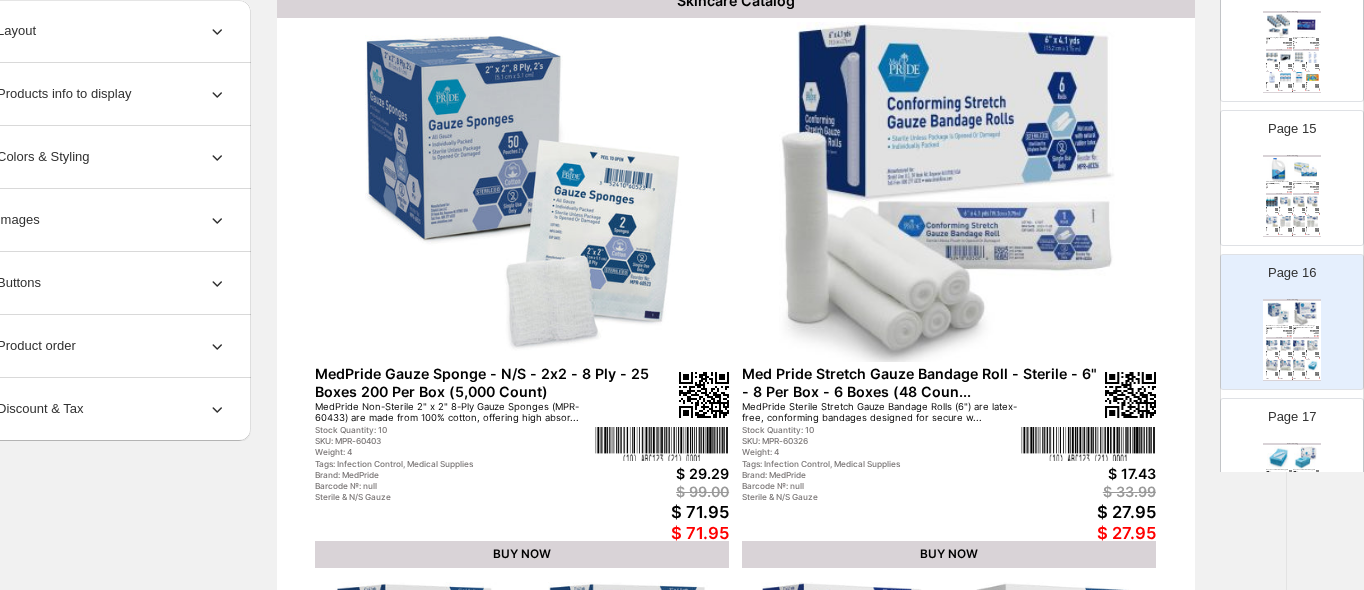 click at bounding box center (522, 192) 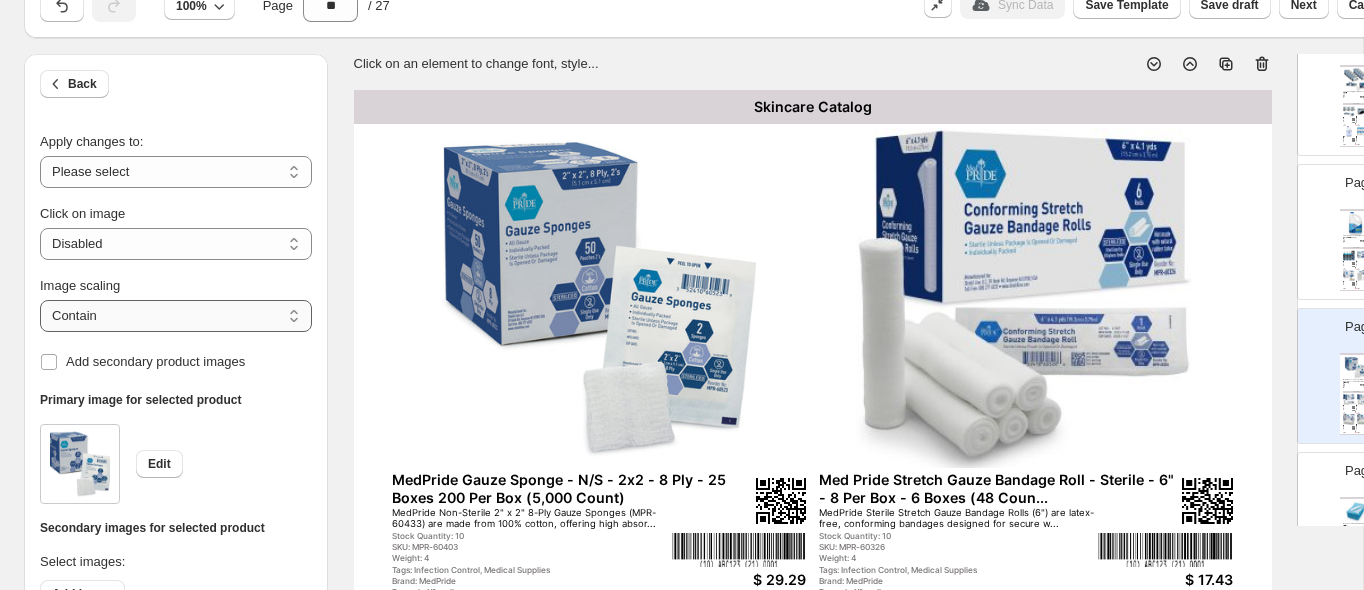 scroll, scrollTop: 49, scrollLeft: 0, axis: vertical 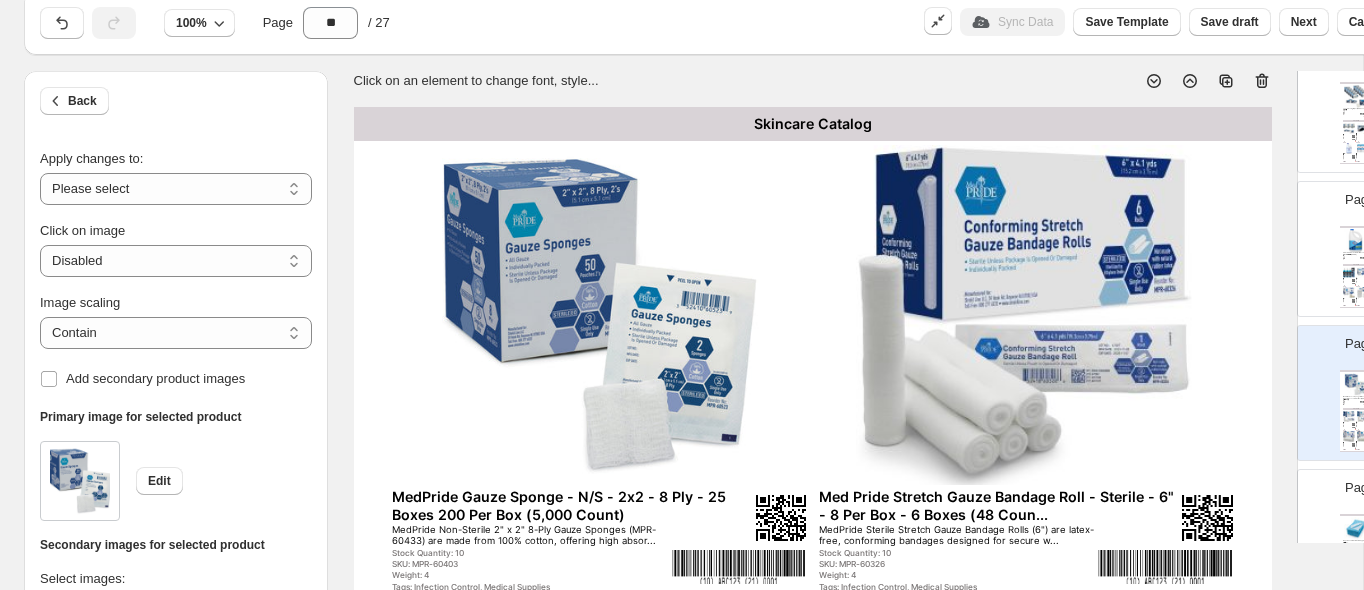 click on "MedPride Non-Sterile 2" x 2" 8-Ply Gauze Sponges (MPR-60433) are made from 100% cotton, offering high absor..." at bounding box center [531, 535] 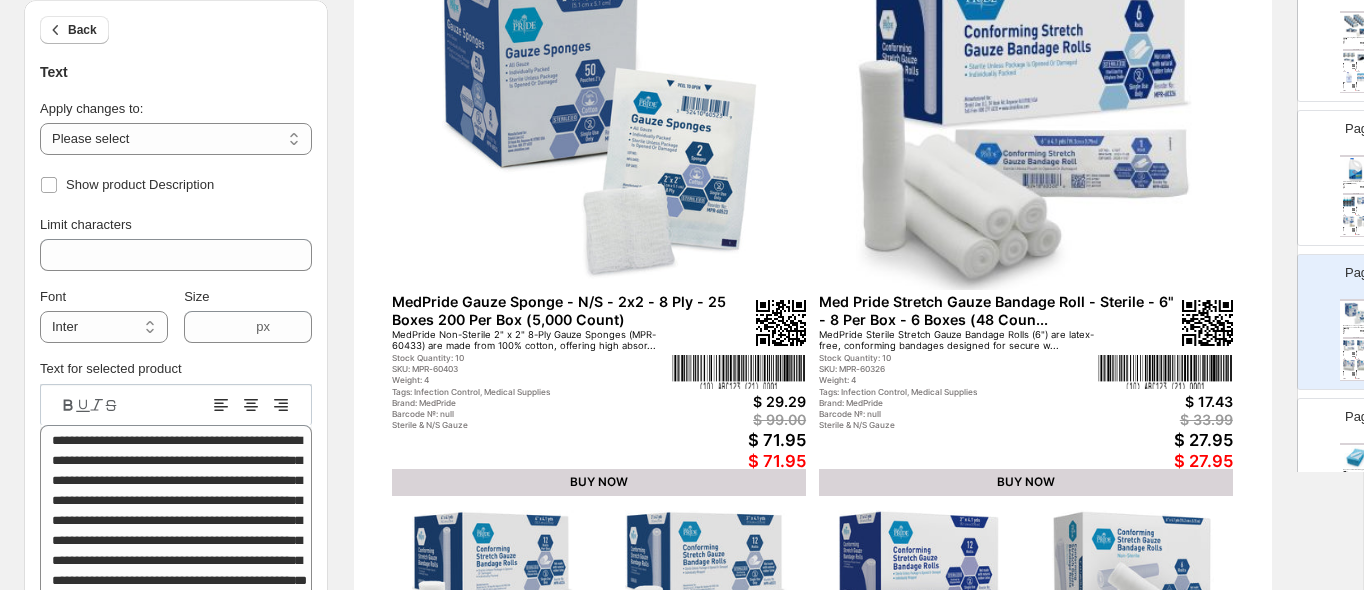 scroll, scrollTop: 252, scrollLeft: 0, axis: vertical 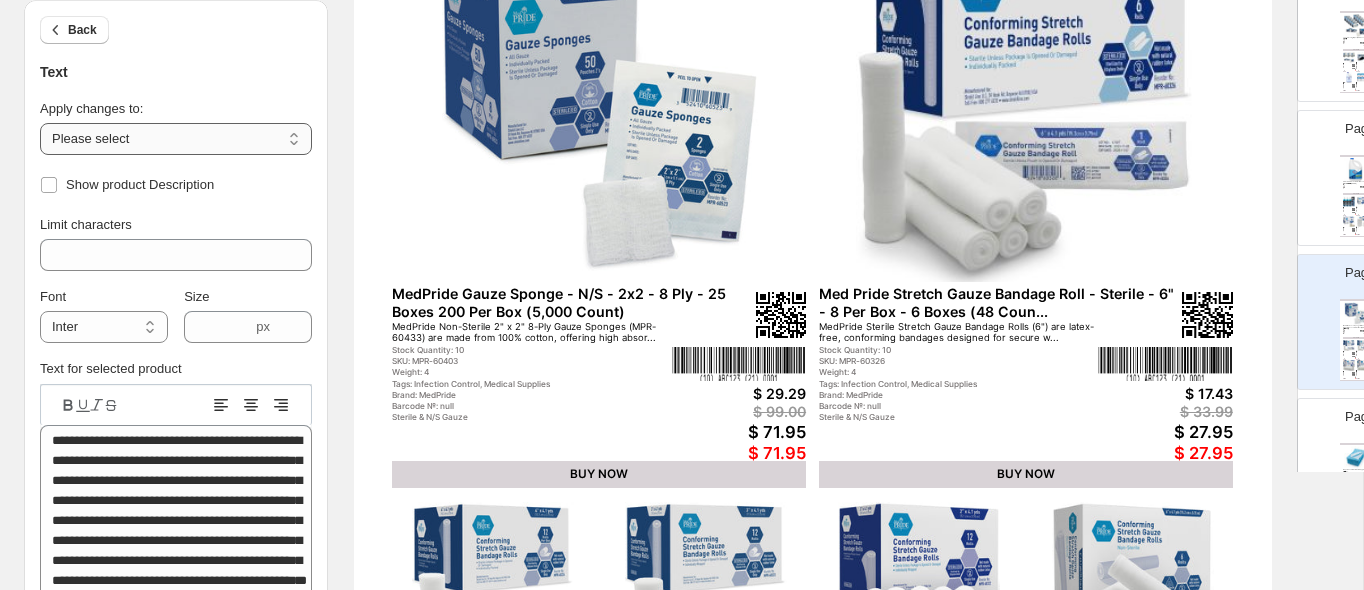 click on "**********" at bounding box center [176, 139] 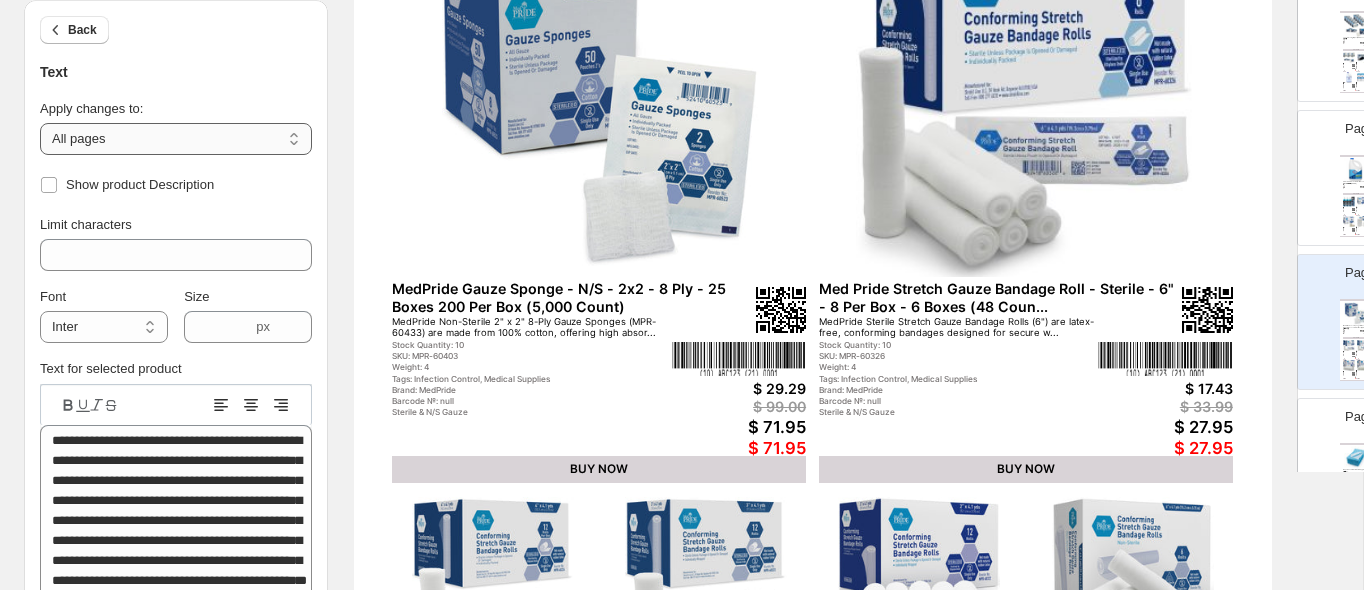 scroll, scrollTop: 251, scrollLeft: 0, axis: vertical 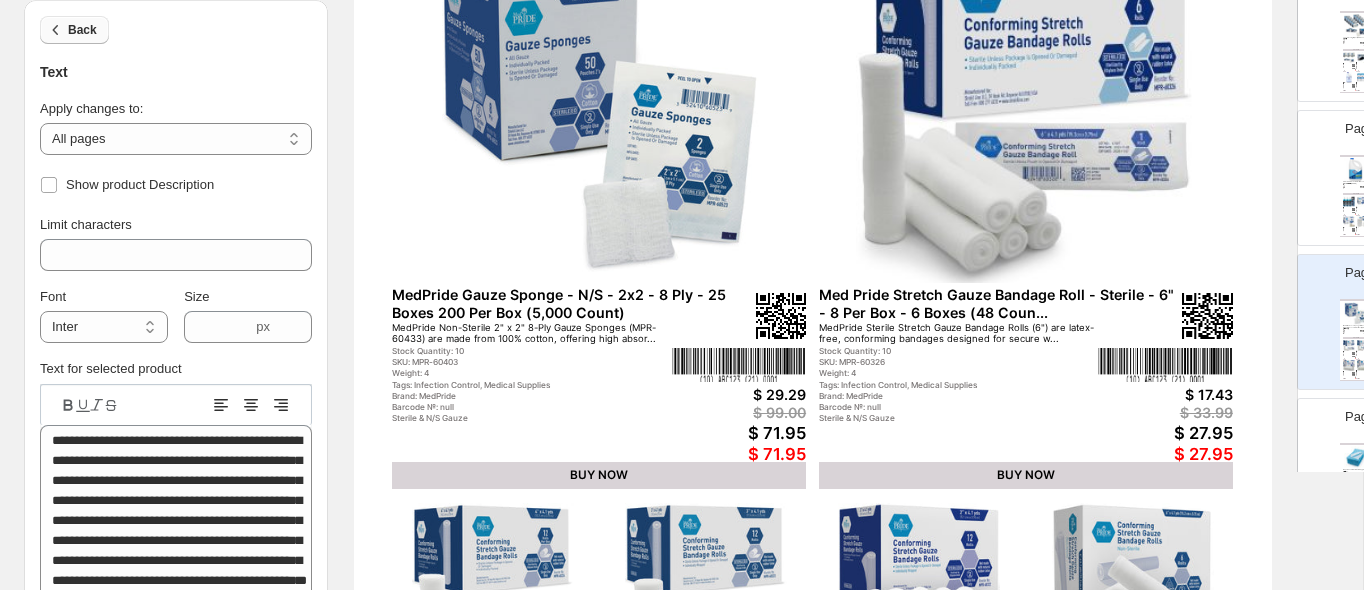 click 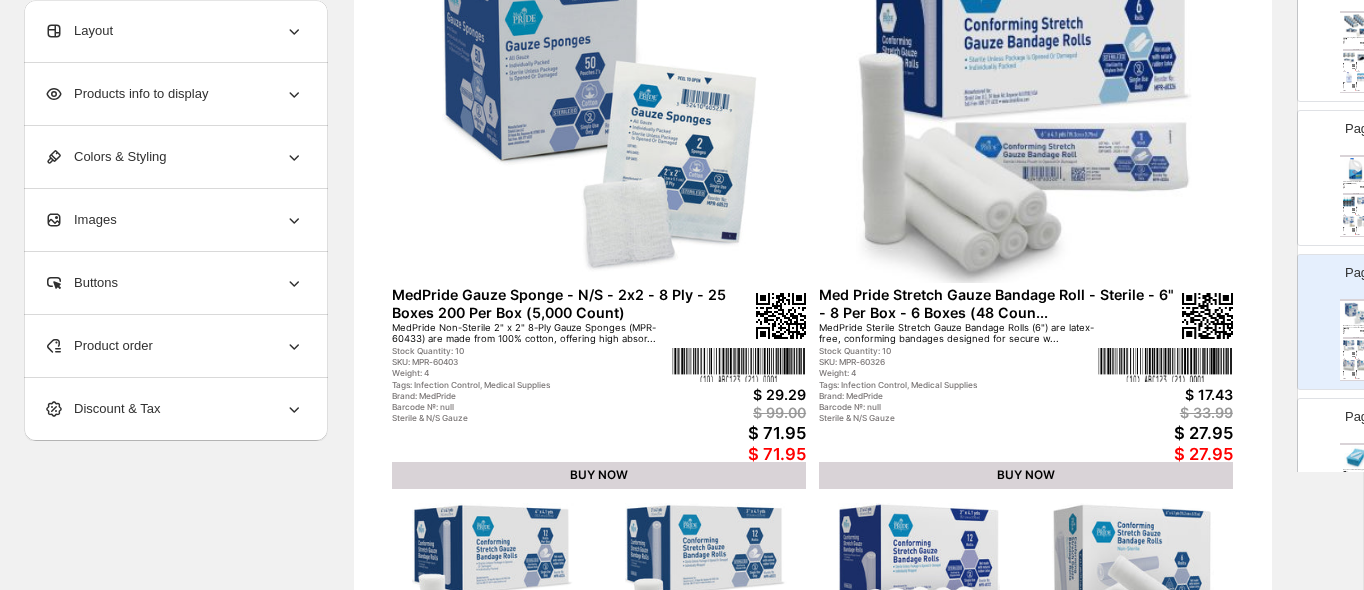 click on "Products info to display" at bounding box center (174, 94) 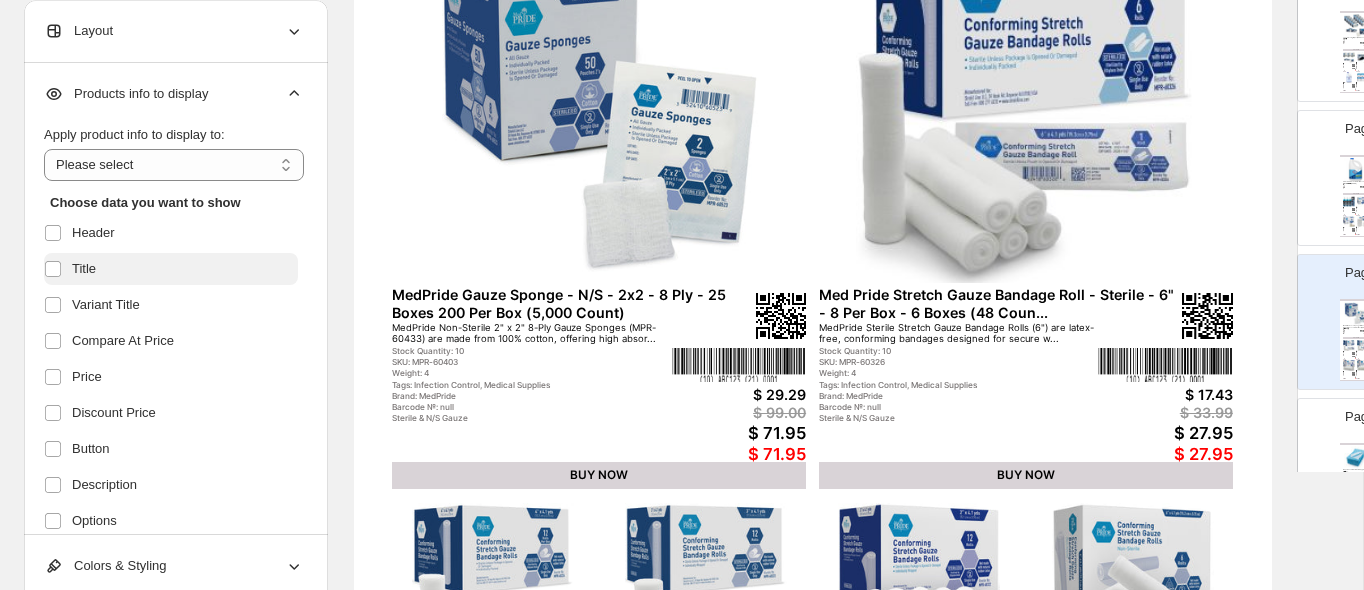 click on "Title" at bounding box center [84, 269] 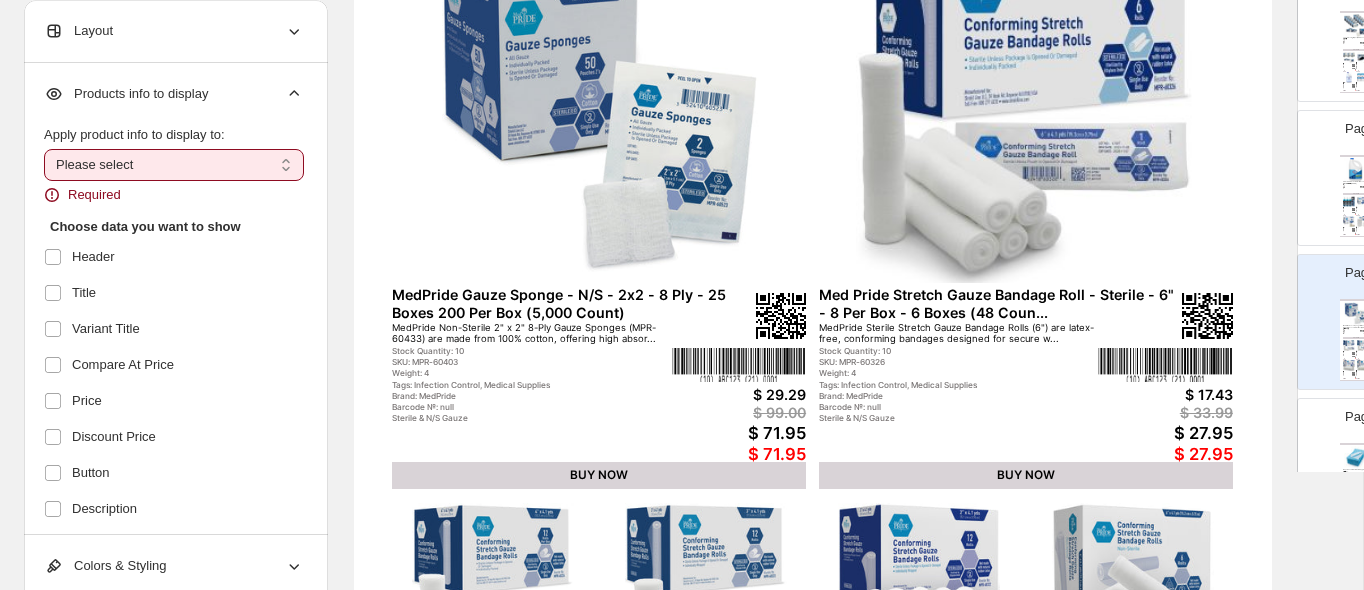 click on "**********" at bounding box center (174, 165) 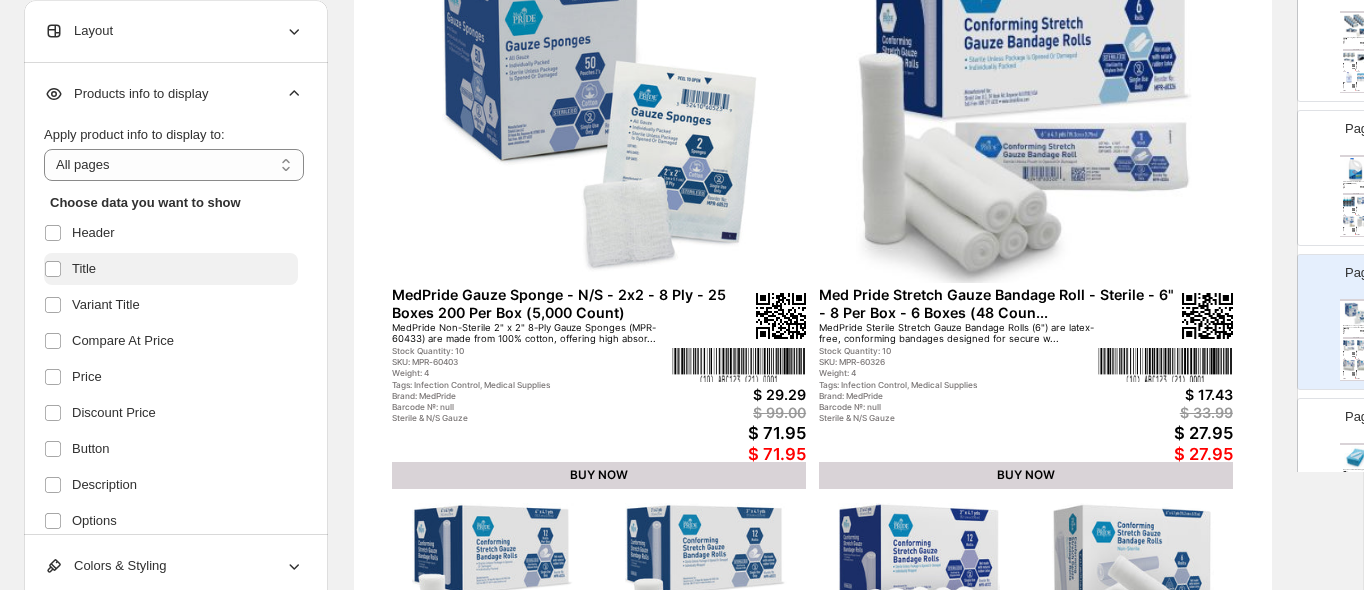 click on "Title" at bounding box center (84, 269) 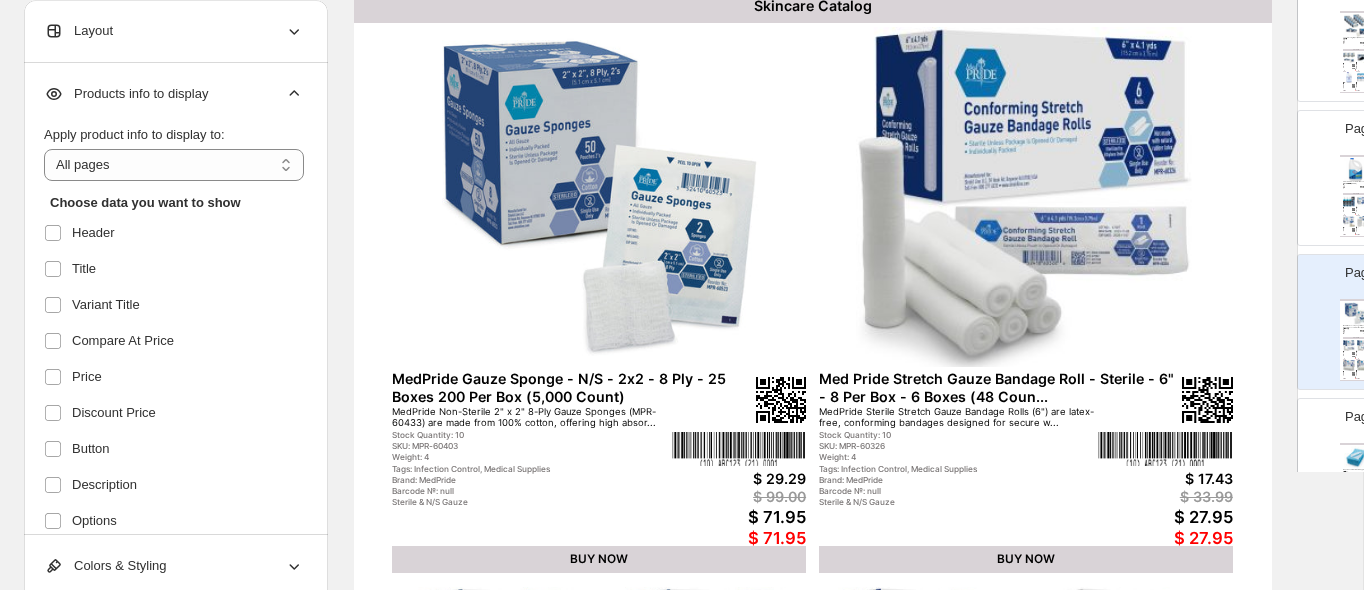 scroll, scrollTop: 163, scrollLeft: 0, axis: vertical 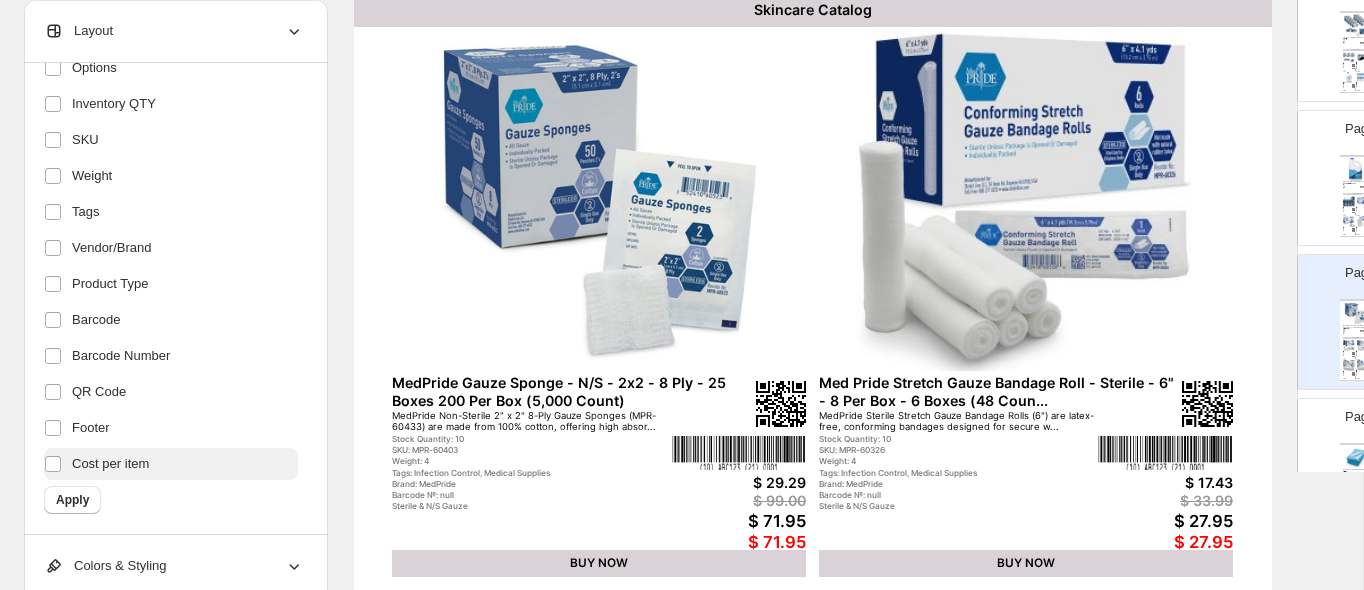 click on "Cost per item" at bounding box center [110, 464] 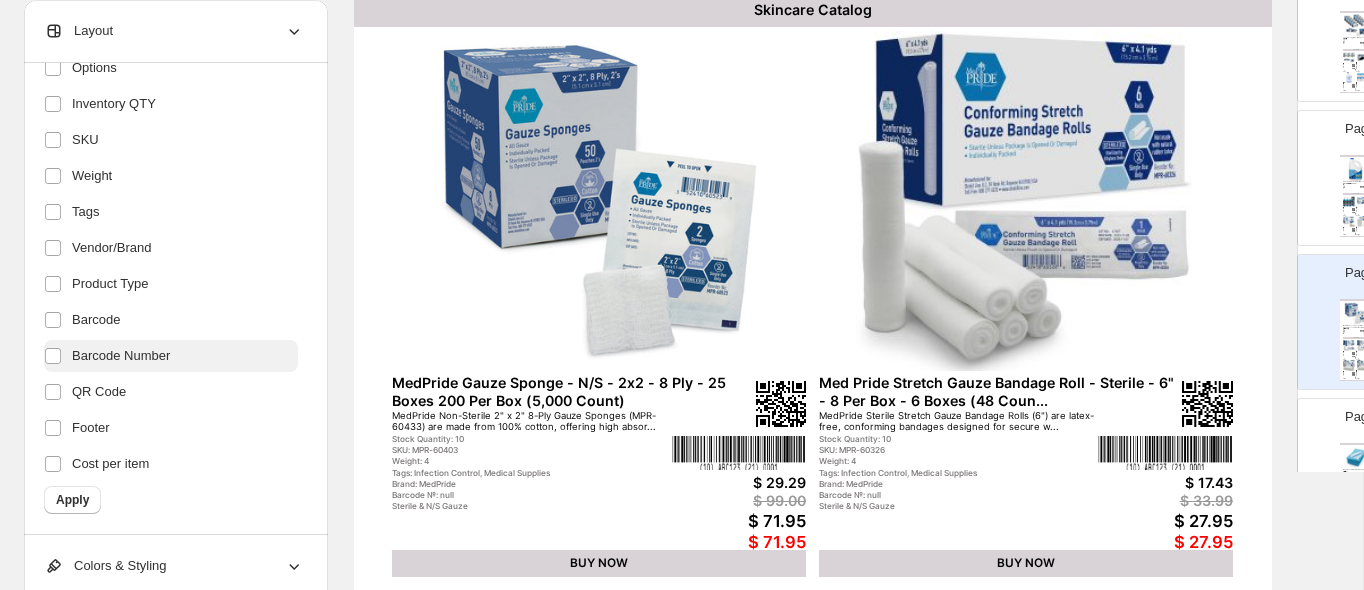 click on "Barcode Number" at bounding box center (121, 356) 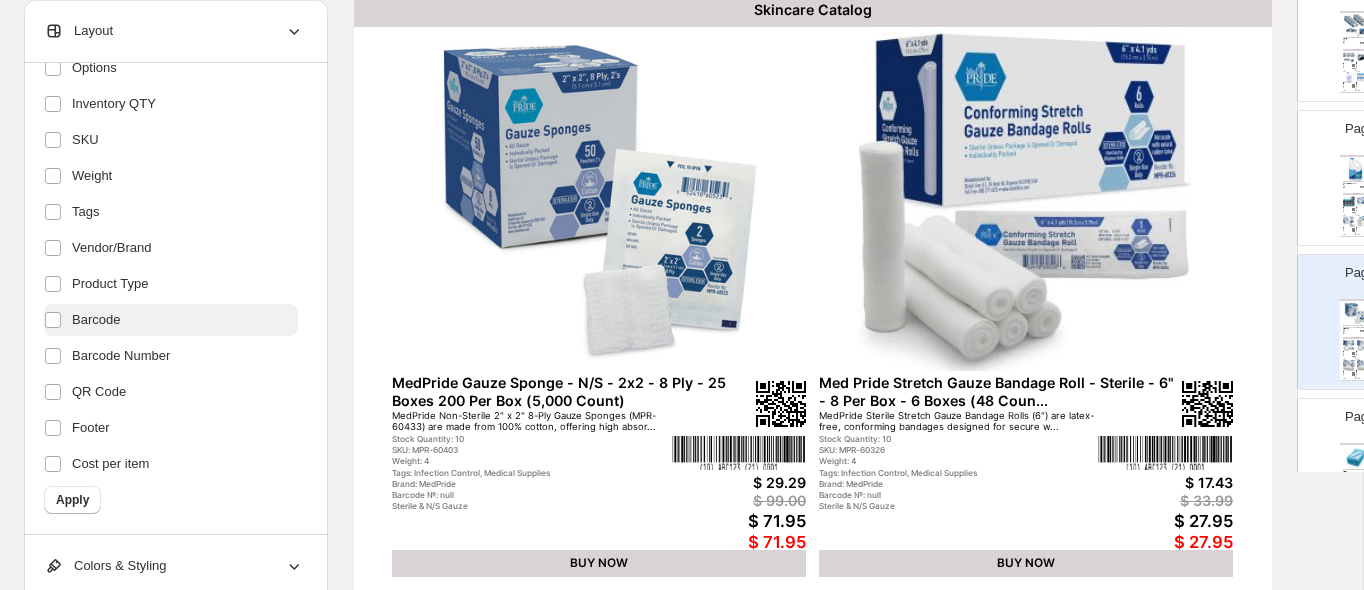 click on "Barcode" at bounding box center (96, 320) 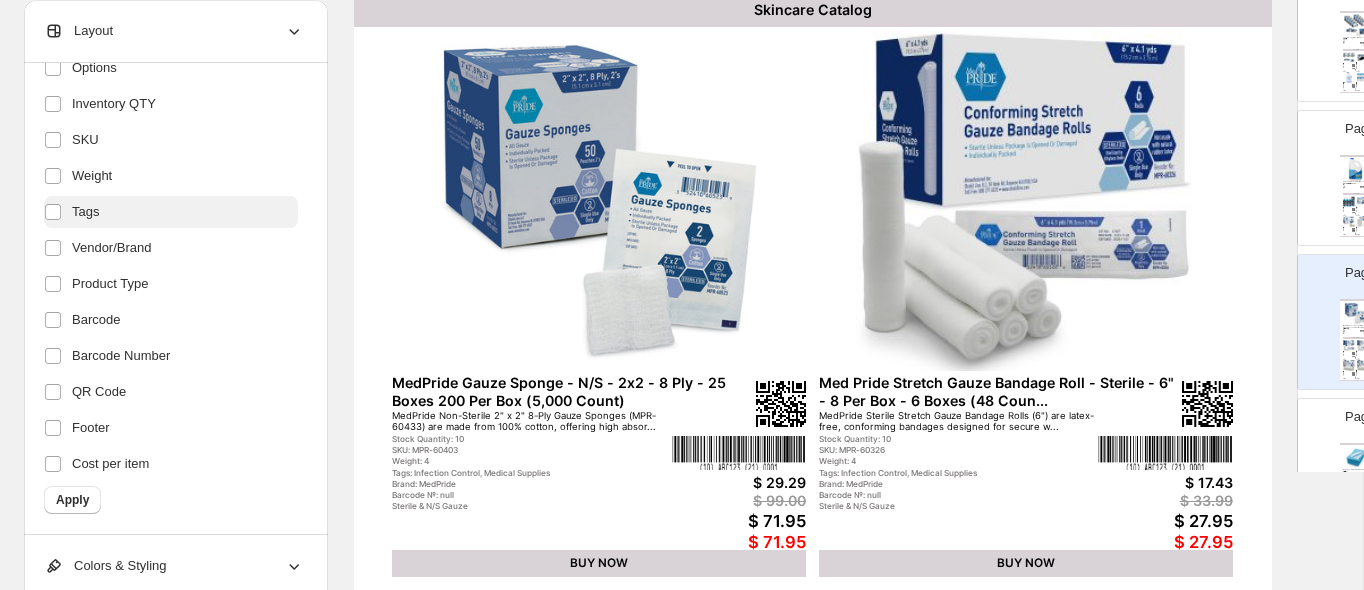 click on "Tags" at bounding box center (85, 212) 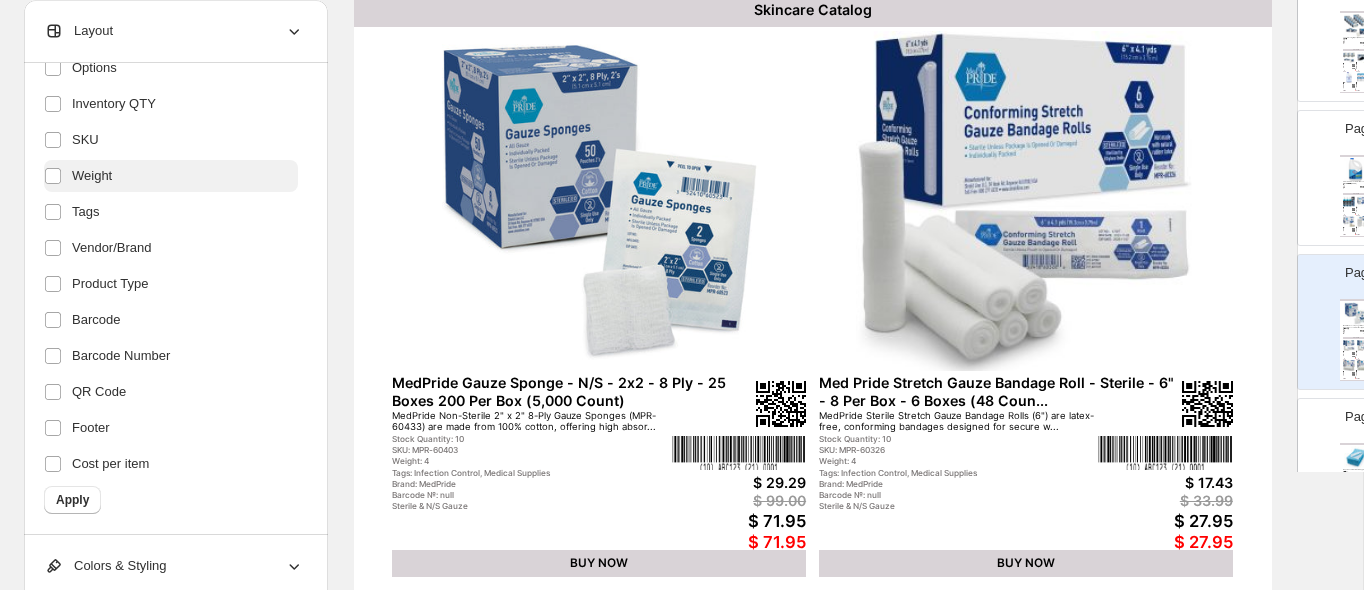 click on "Weight" at bounding box center (171, 176) 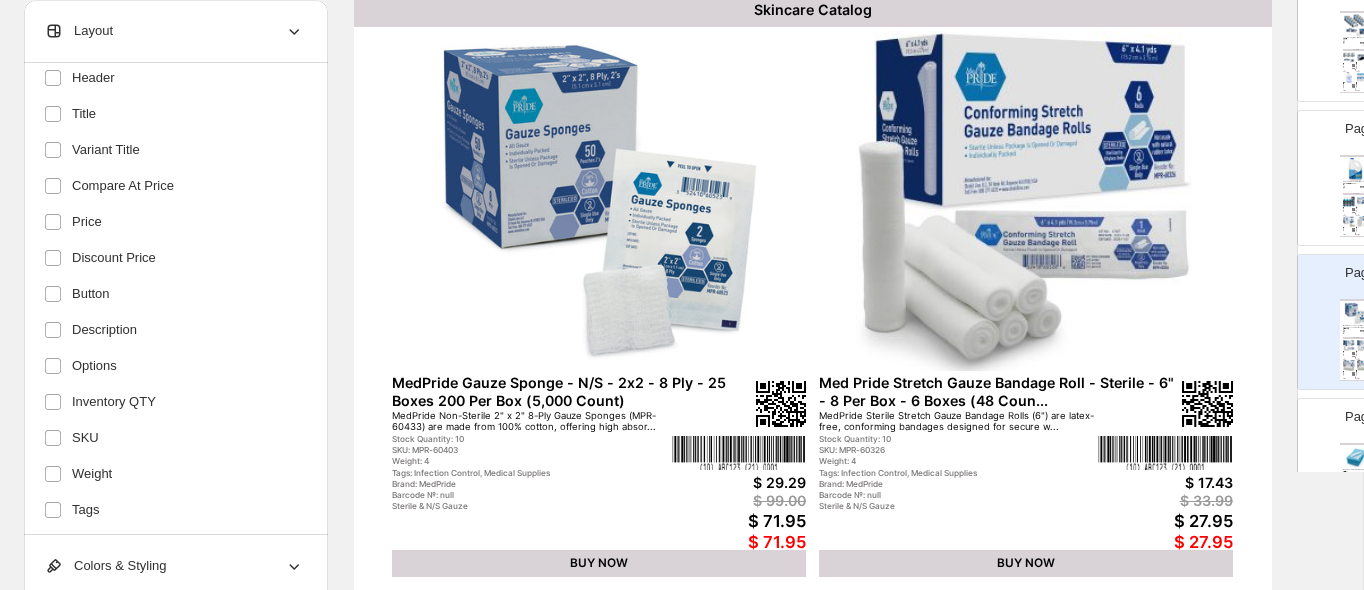 scroll, scrollTop: 151, scrollLeft: 0, axis: vertical 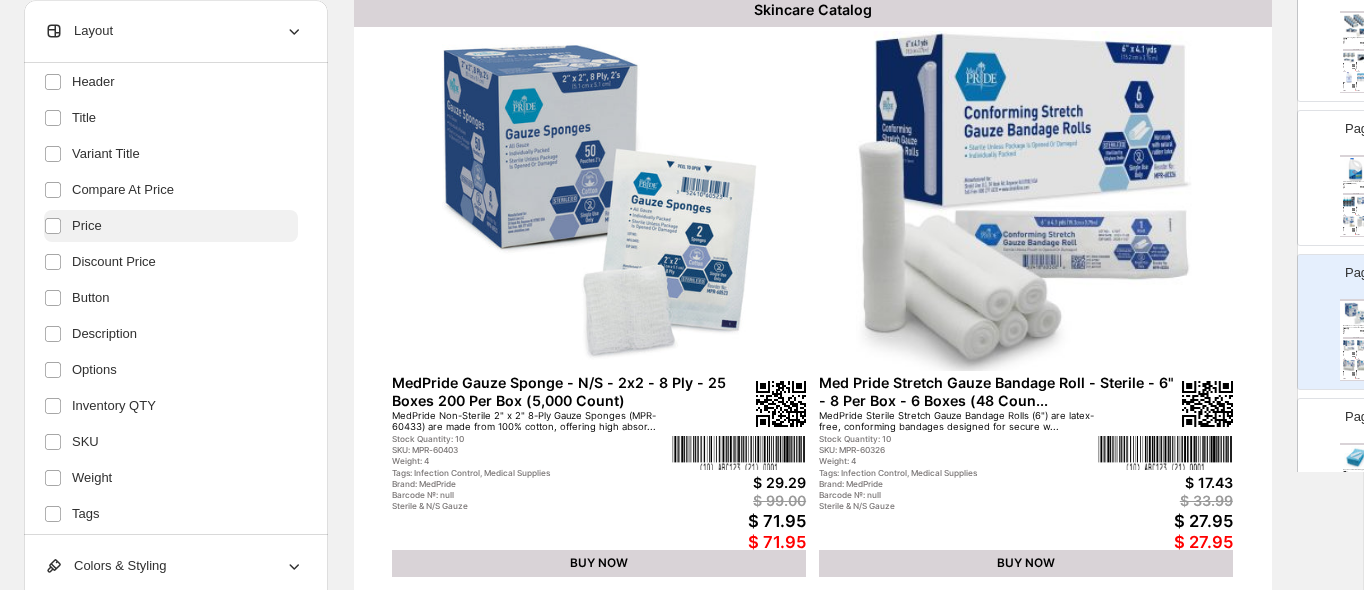 click on "Price" at bounding box center (87, 226) 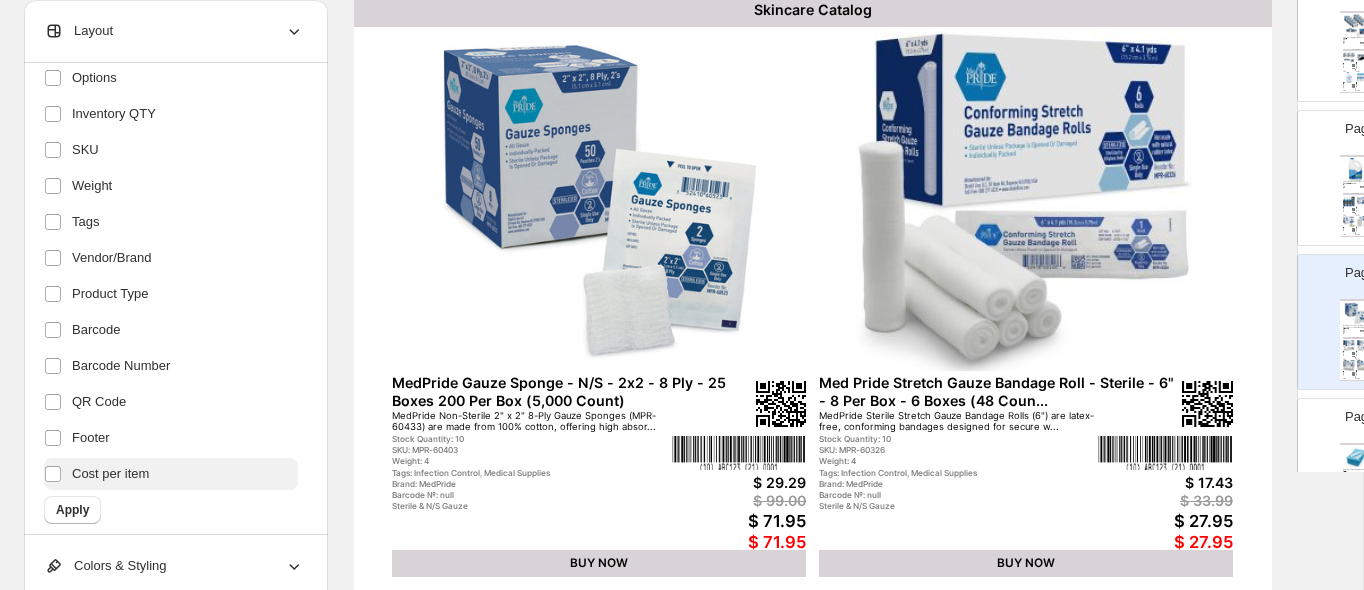 scroll, scrollTop: 453, scrollLeft: 0, axis: vertical 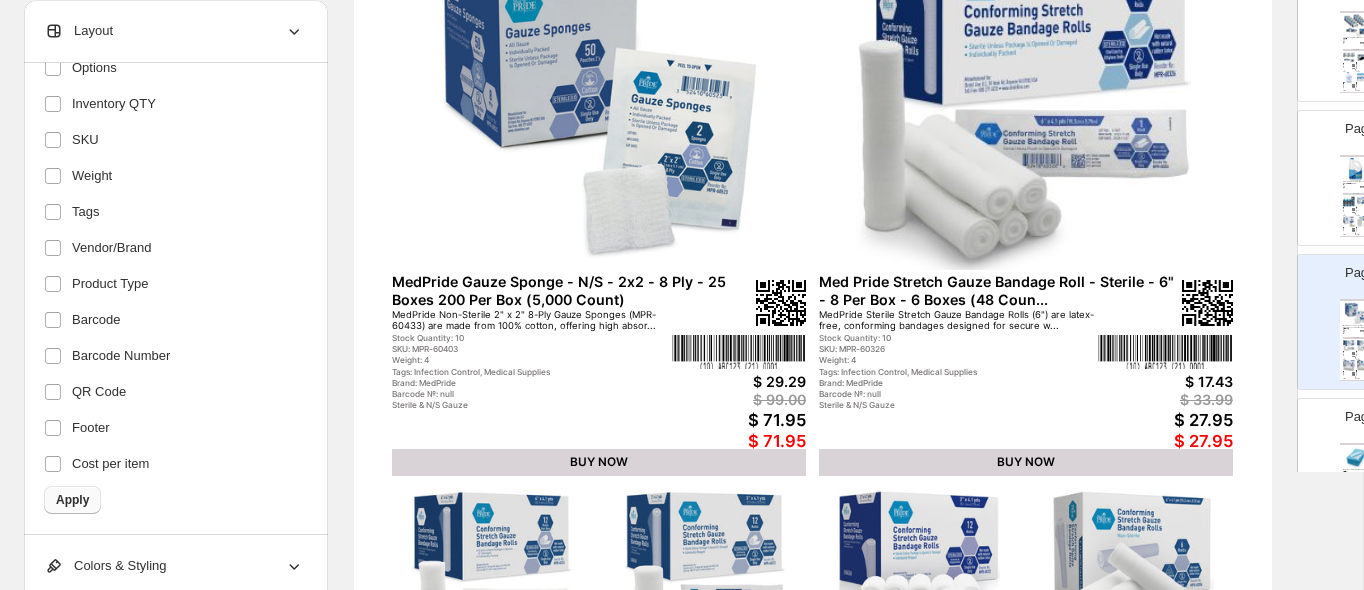 click on "Apply" at bounding box center [72, 500] 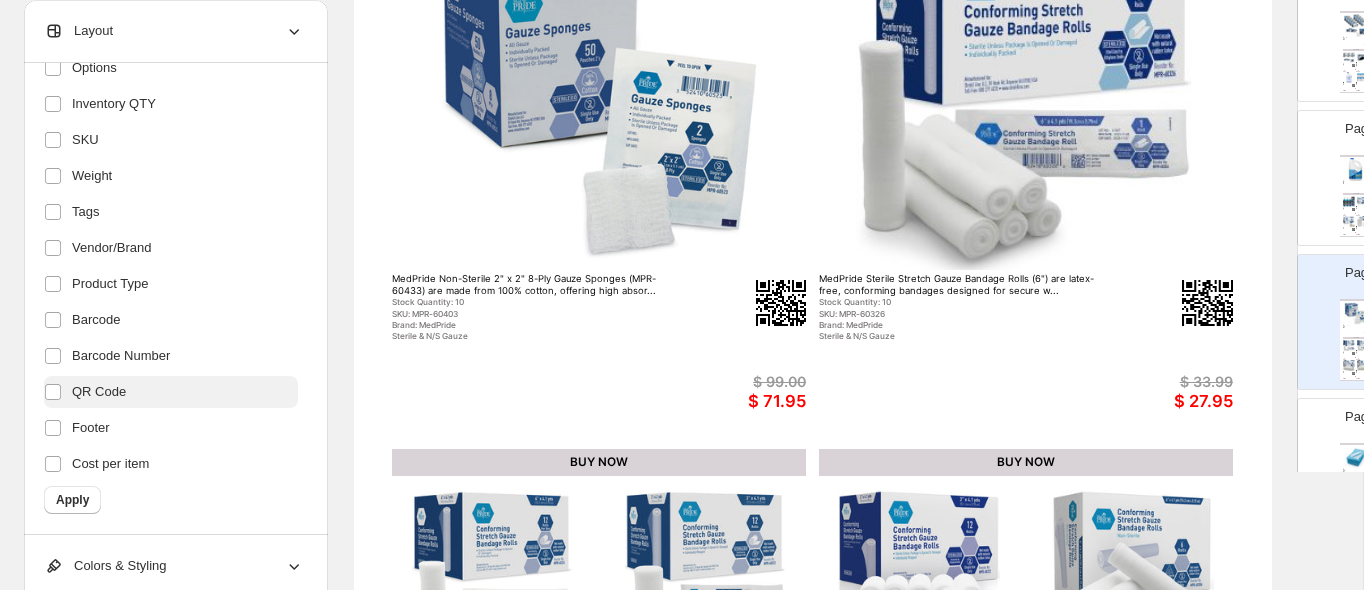 scroll, scrollTop: 0, scrollLeft: 0, axis: both 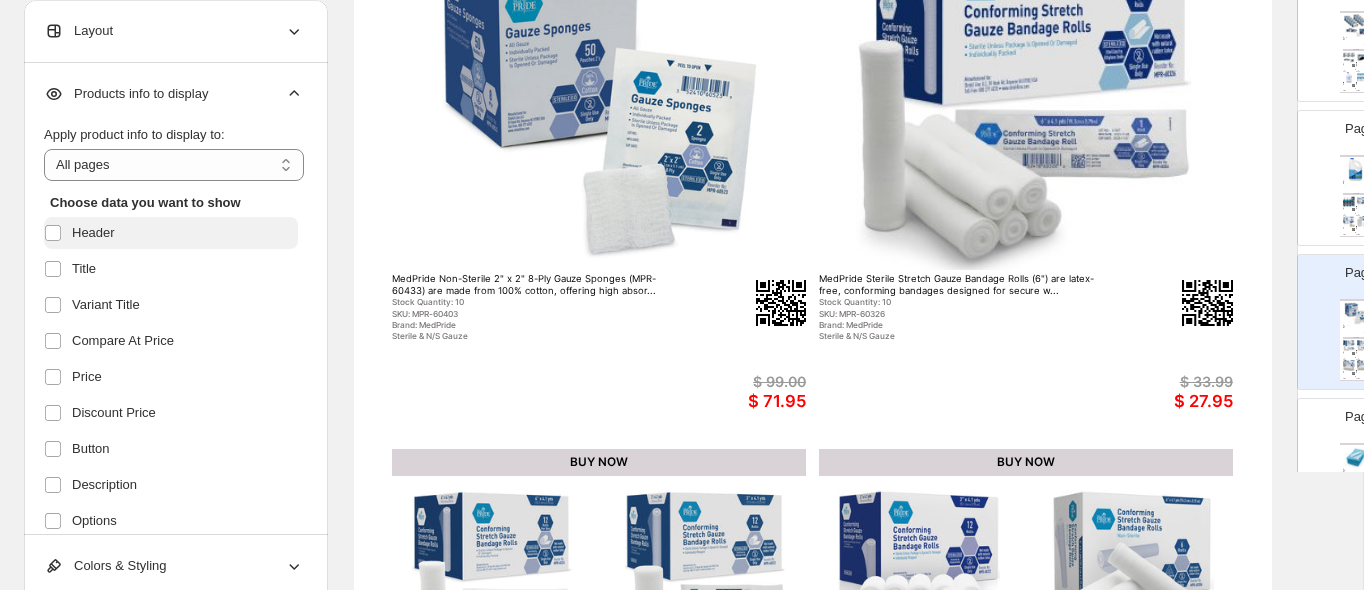 click on "Header" at bounding box center [93, 233] 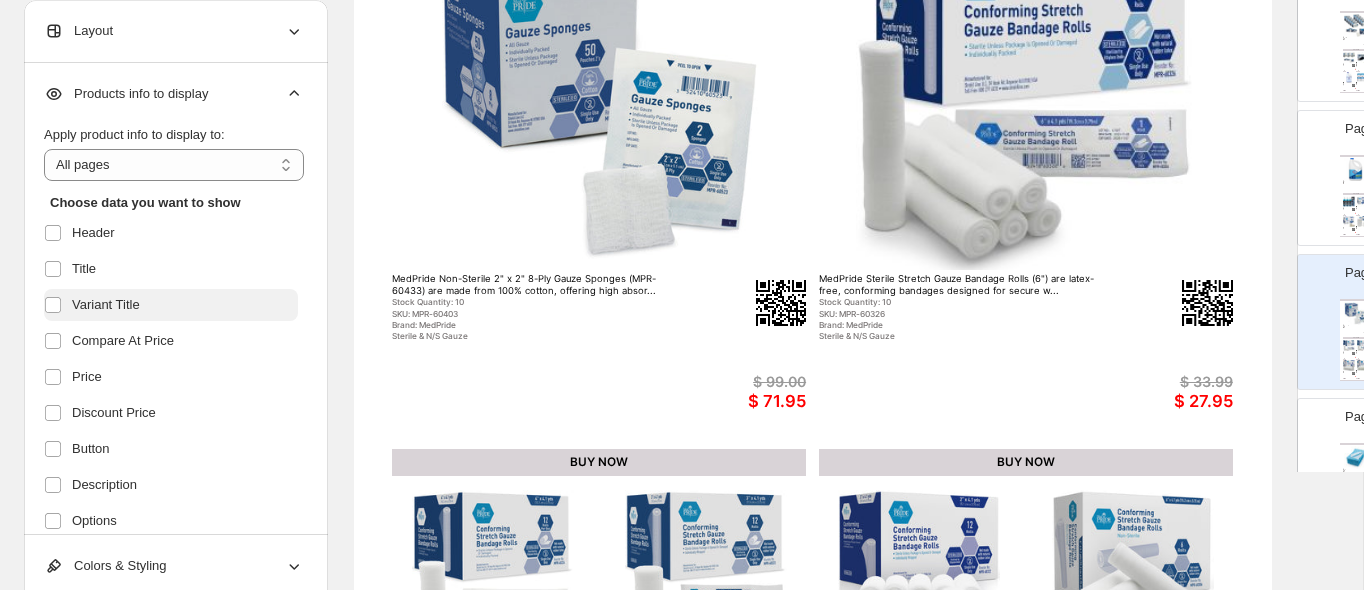 scroll, scrollTop: 453, scrollLeft: 0, axis: vertical 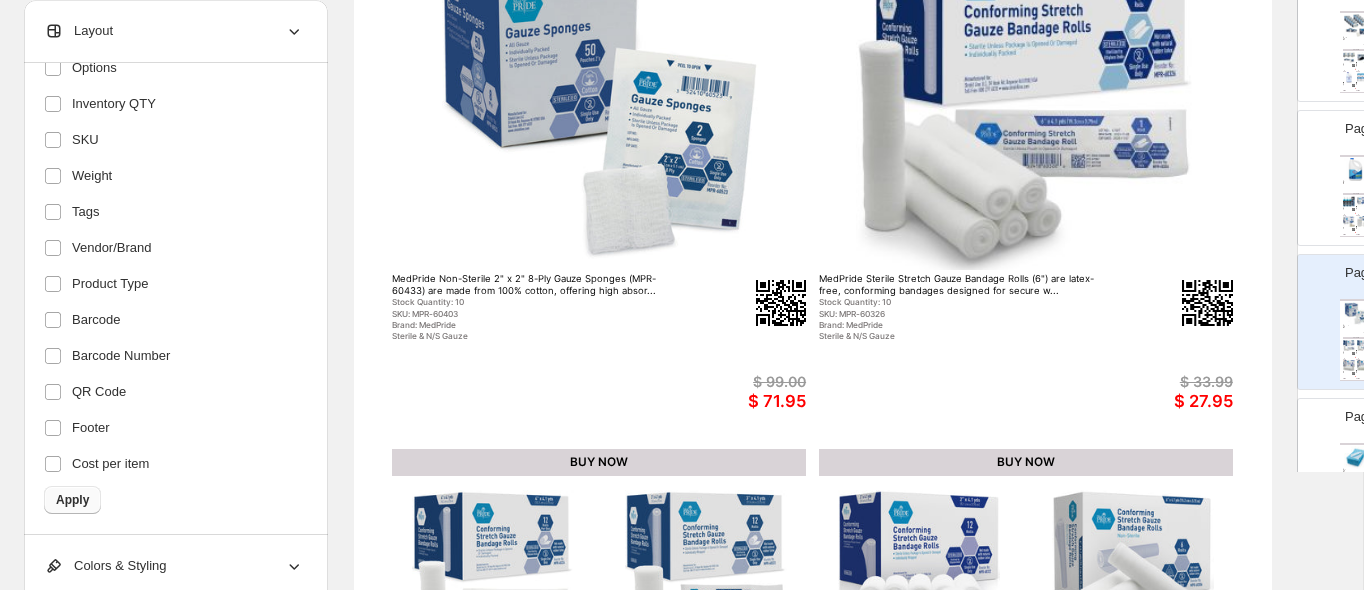 click on "Apply" at bounding box center (72, 500) 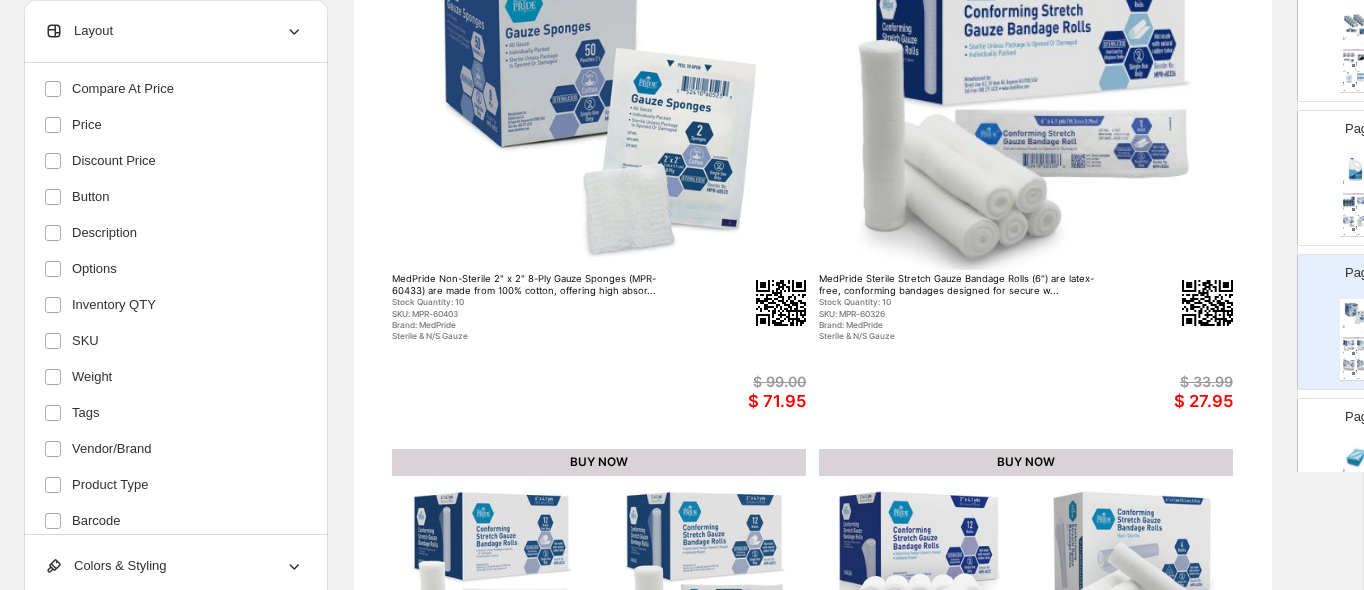 scroll, scrollTop: 0, scrollLeft: 0, axis: both 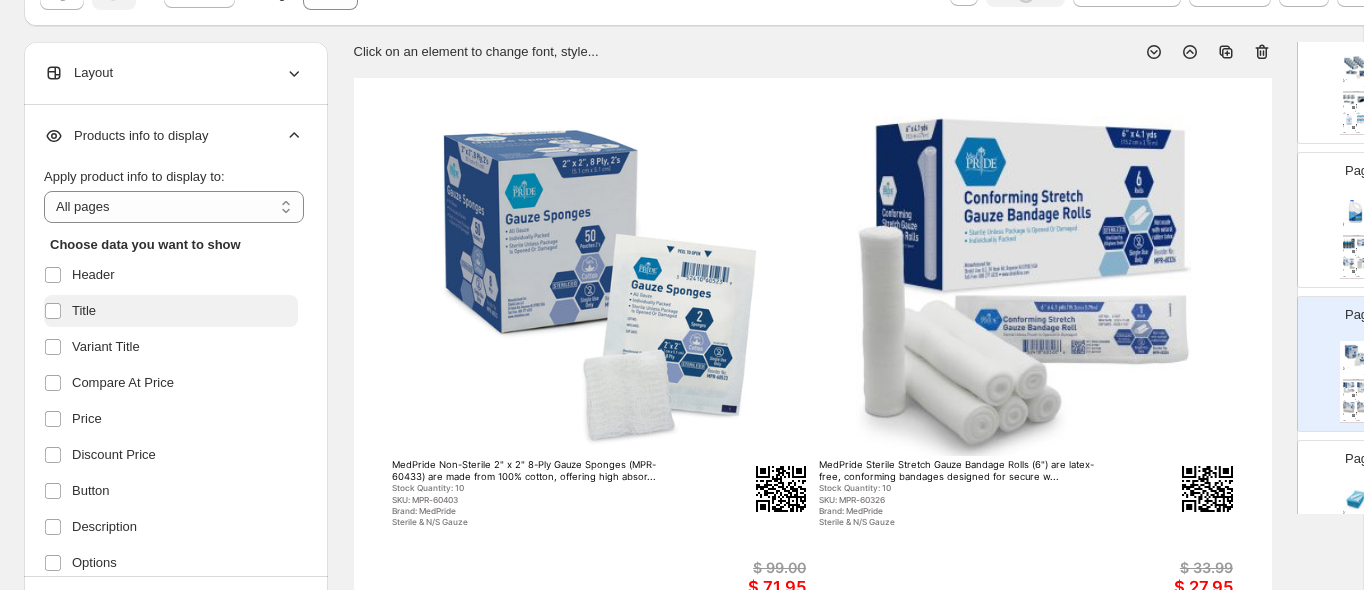 click on "Title" at bounding box center [84, 311] 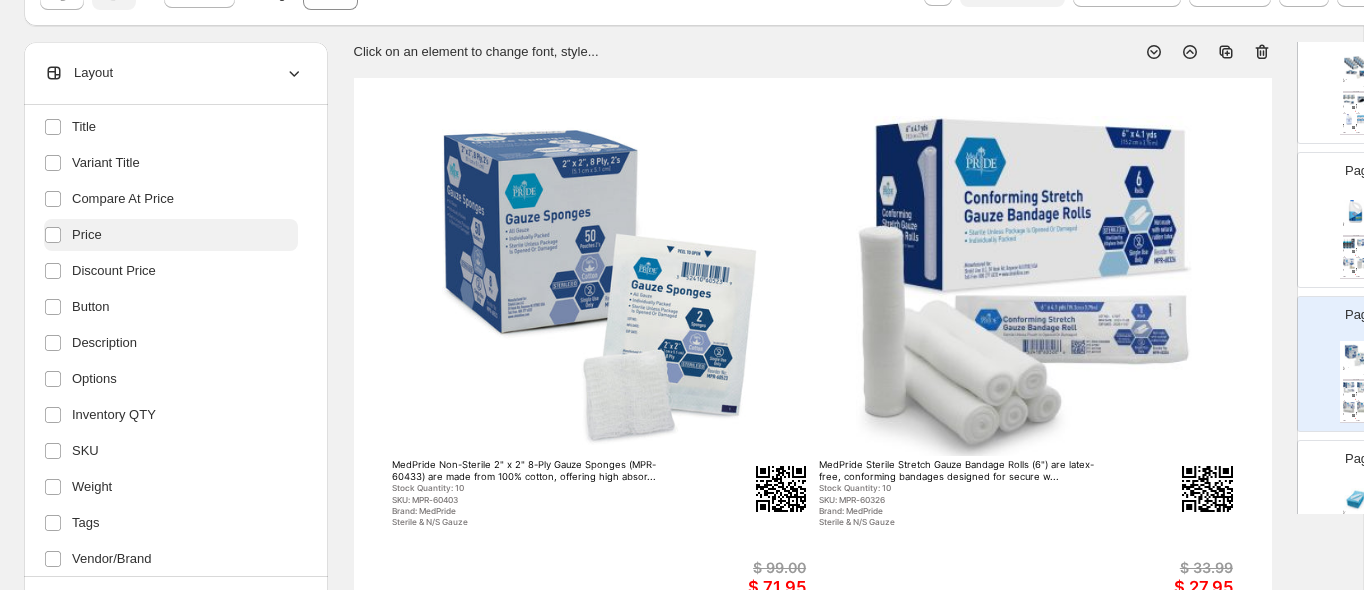 scroll, scrollTop: 453, scrollLeft: 0, axis: vertical 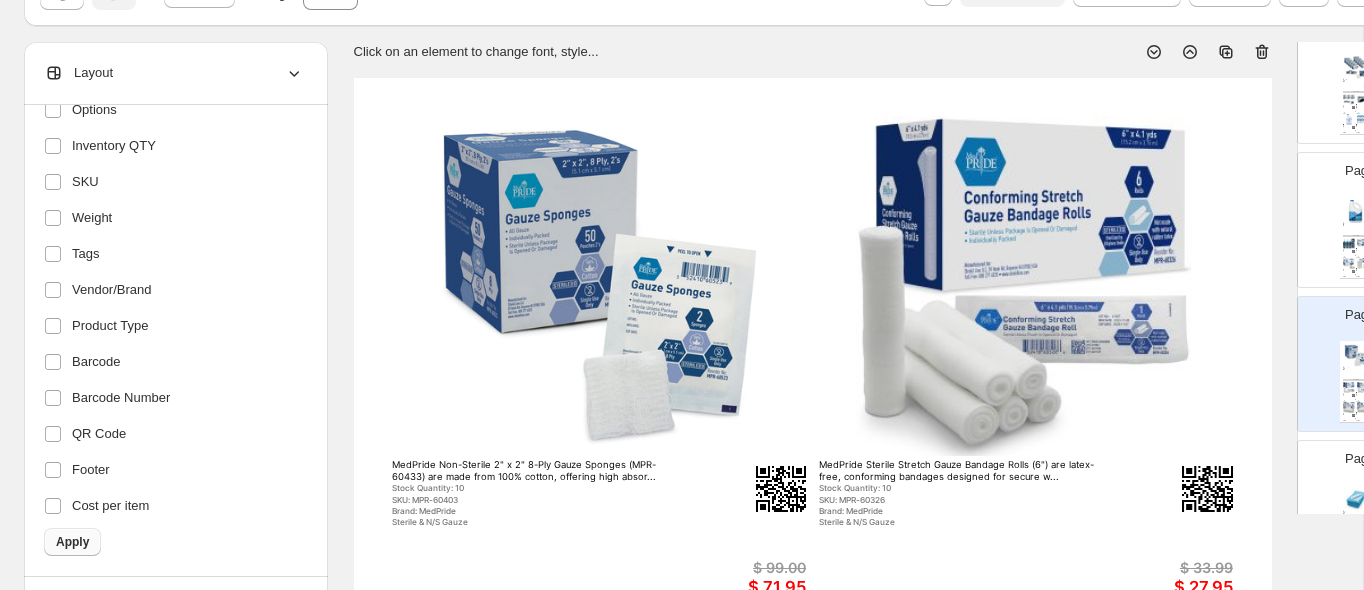 click on "Apply" at bounding box center (72, 542) 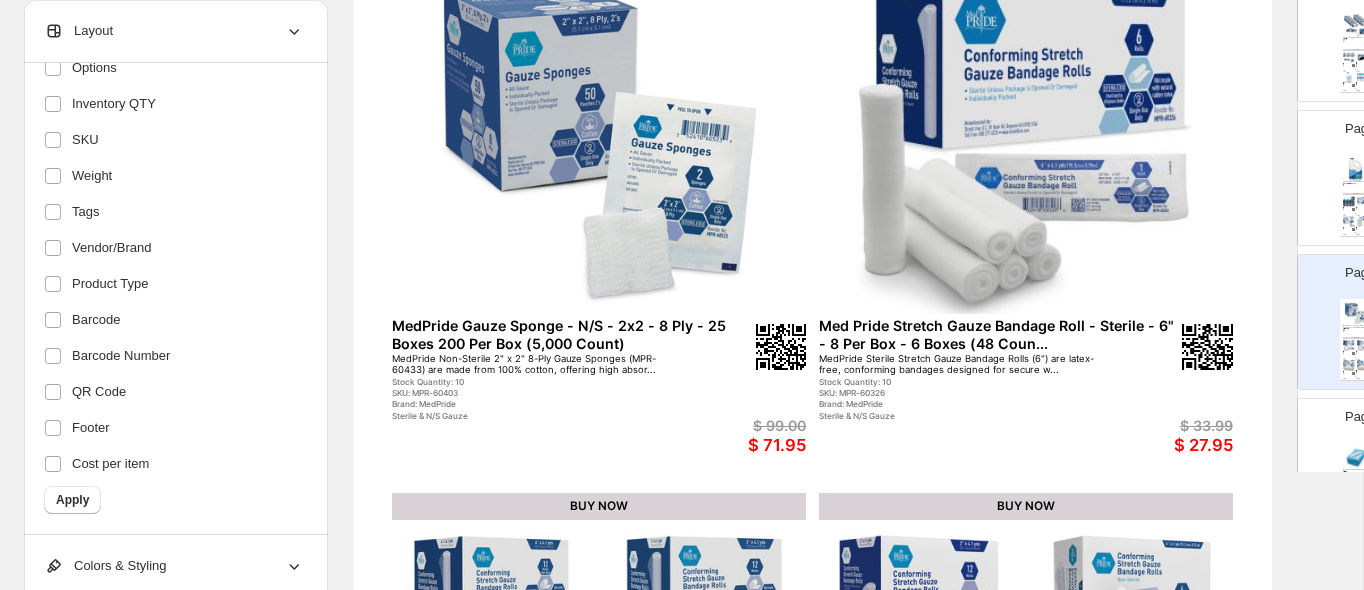 scroll, scrollTop: 223, scrollLeft: 0, axis: vertical 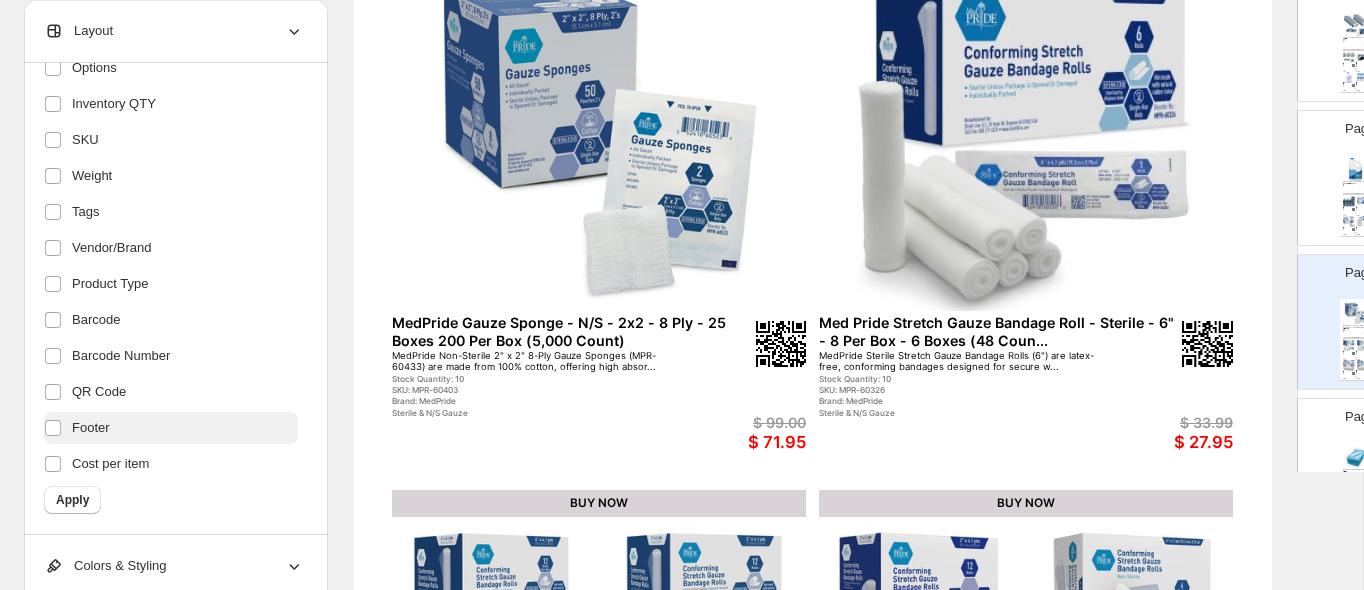 click on "Footer" at bounding box center [171, 428] 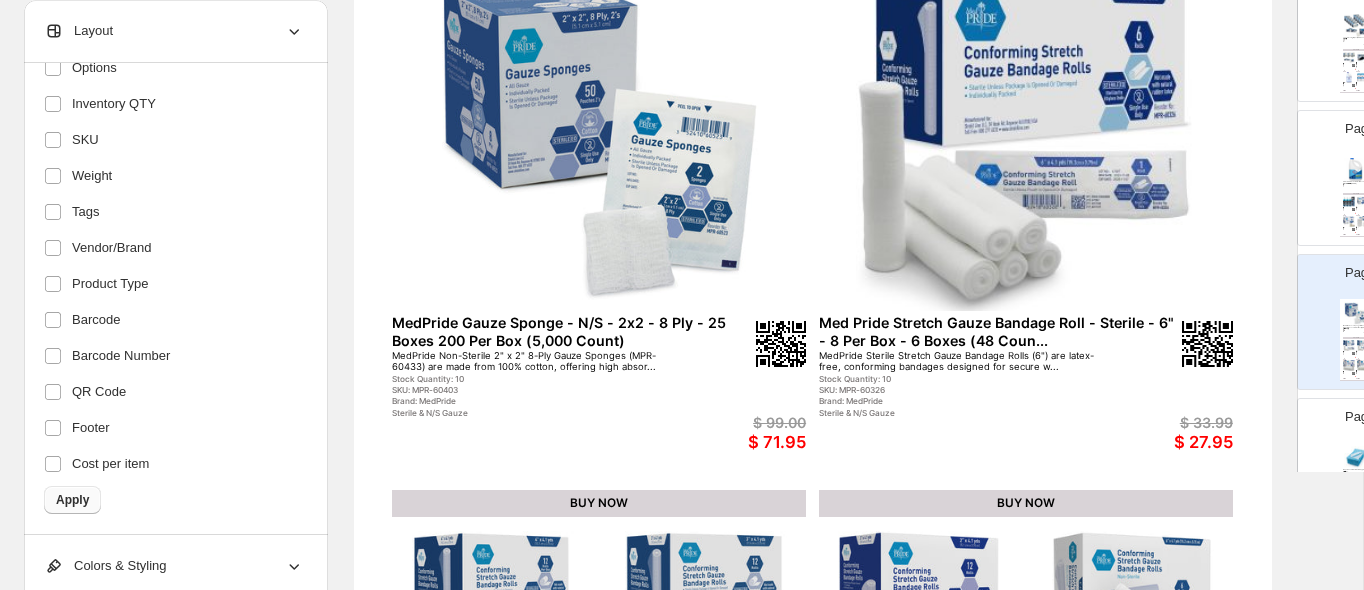 click on "Apply" at bounding box center [72, 500] 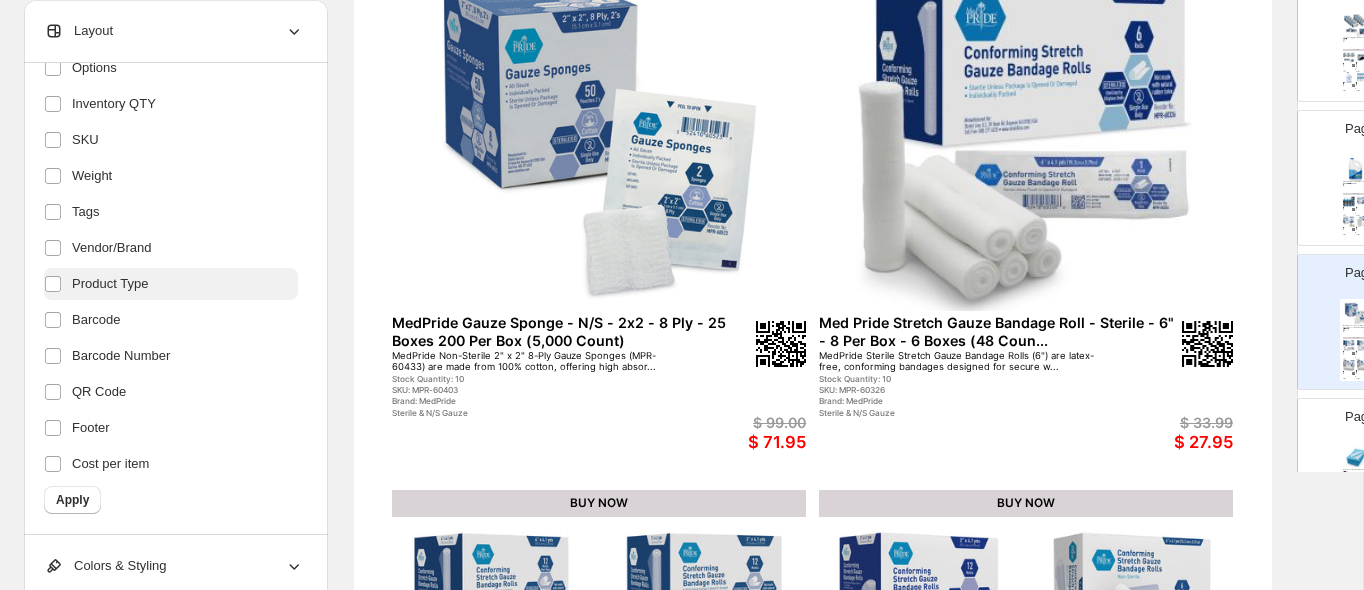 click on "Product Type" at bounding box center (110, 284) 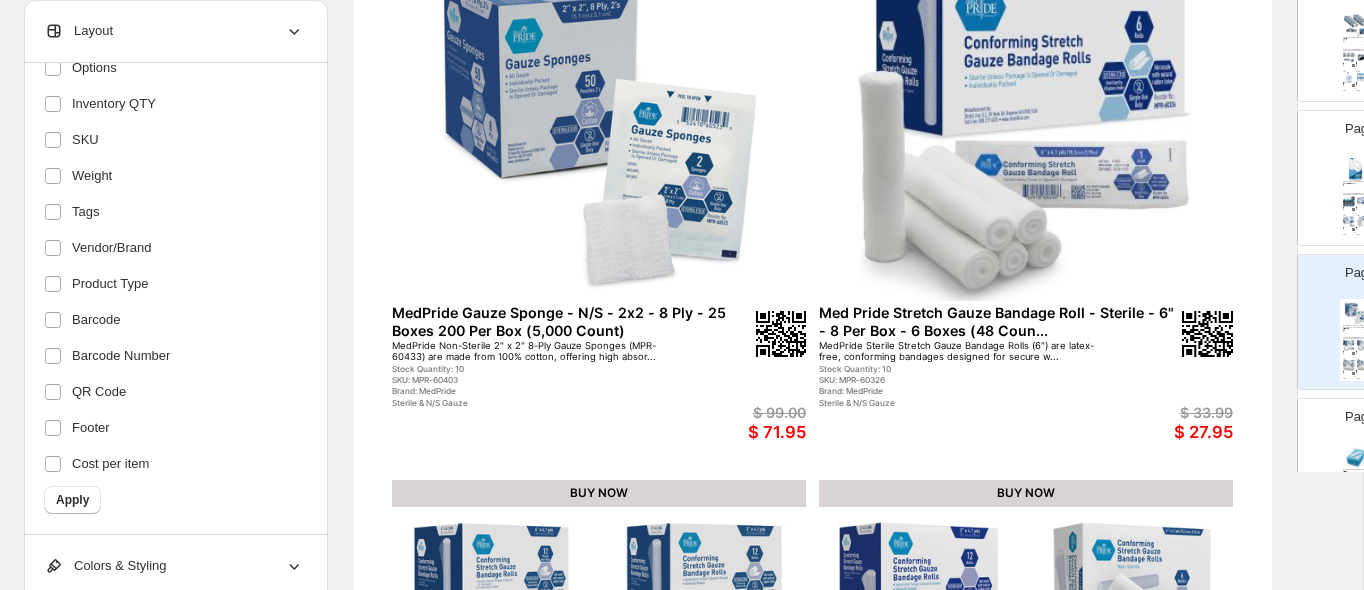 scroll, scrollTop: 238, scrollLeft: 0, axis: vertical 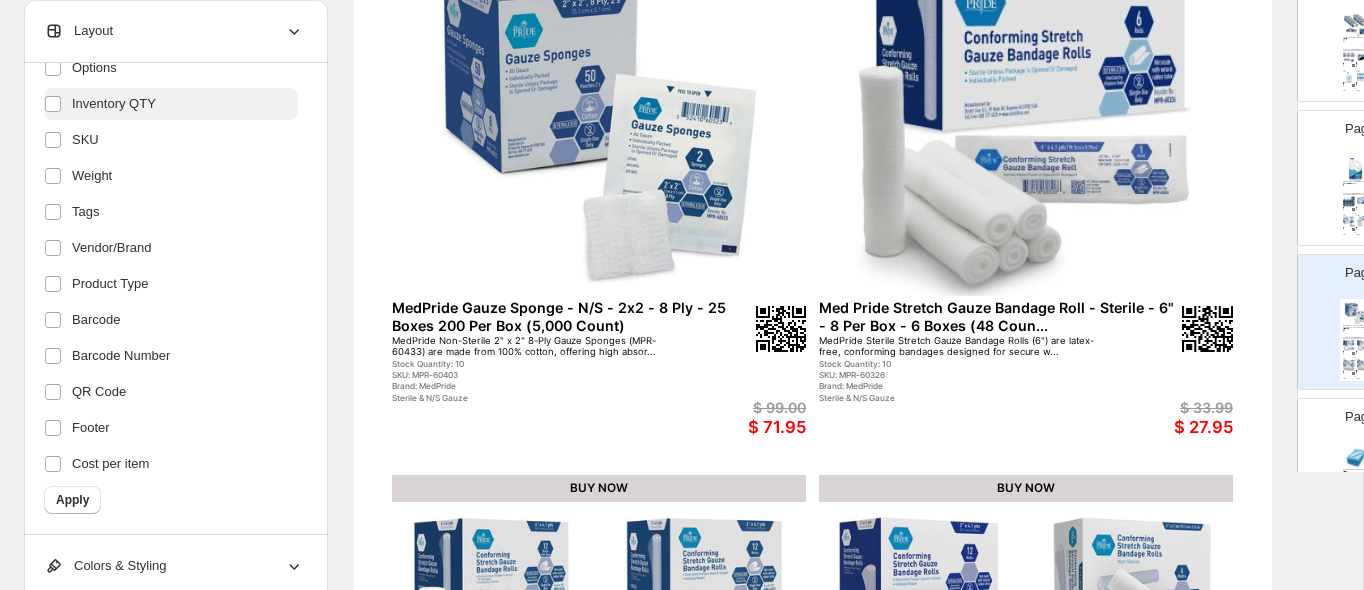 click on "Inventory QTY" at bounding box center [114, 104] 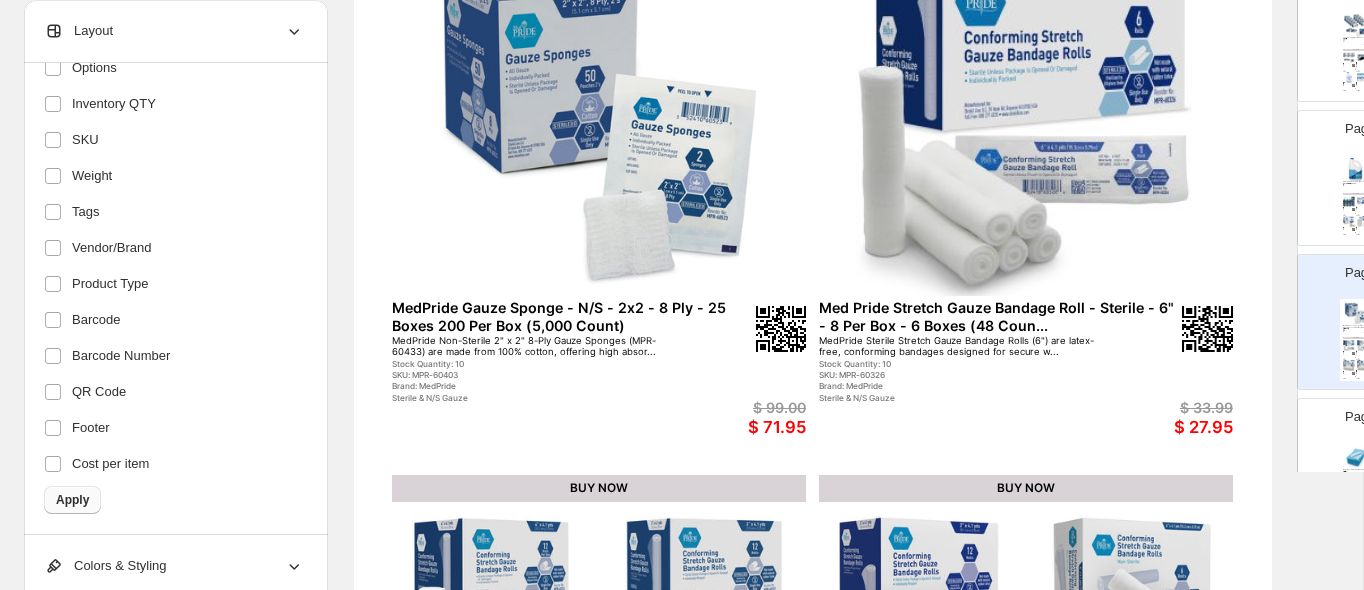 click on "Apply" at bounding box center (72, 500) 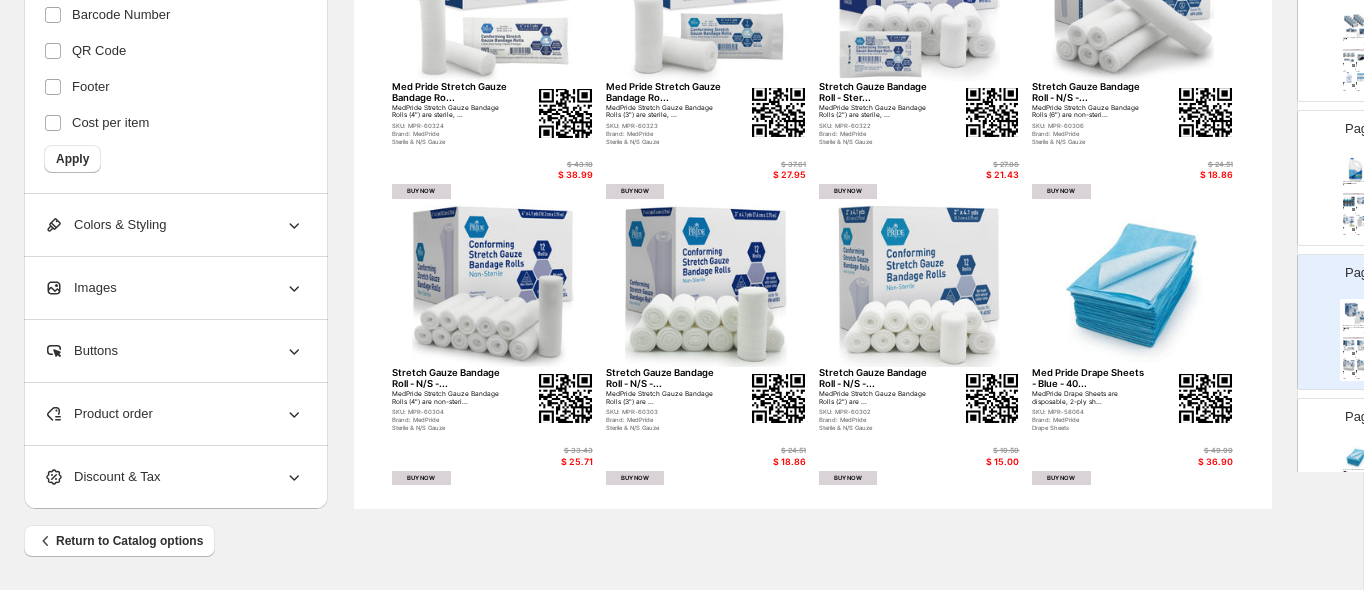 scroll, scrollTop: 790, scrollLeft: 0, axis: vertical 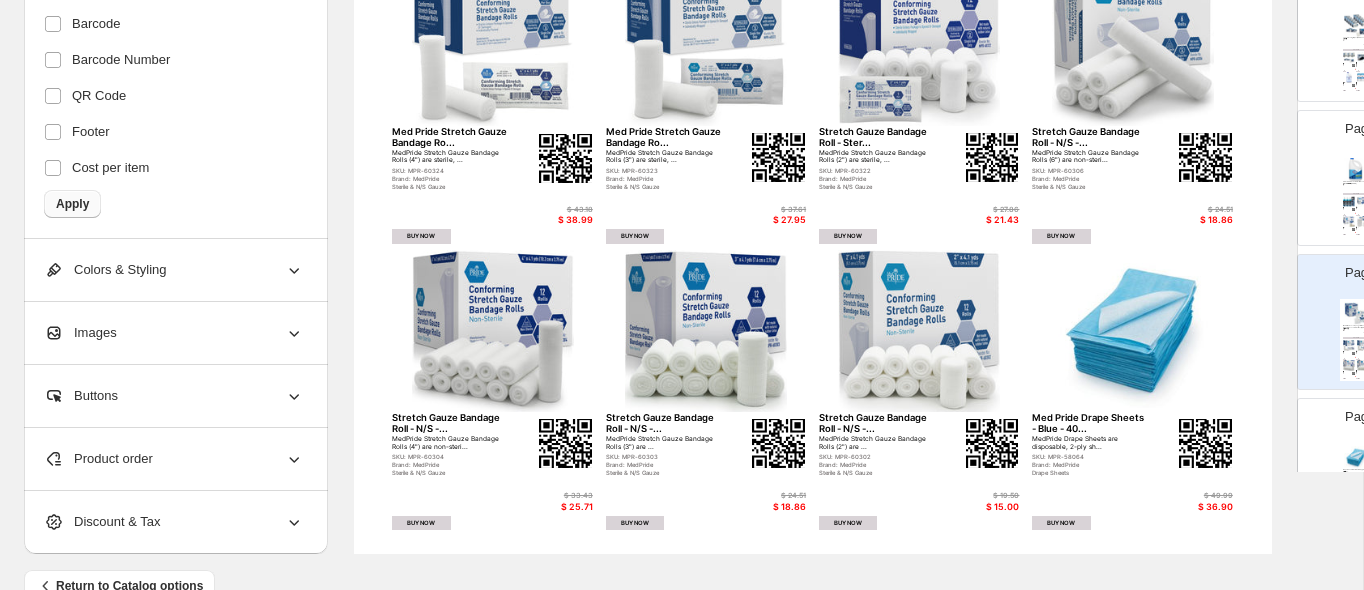 click on "Apply" at bounding box center (72, 204) 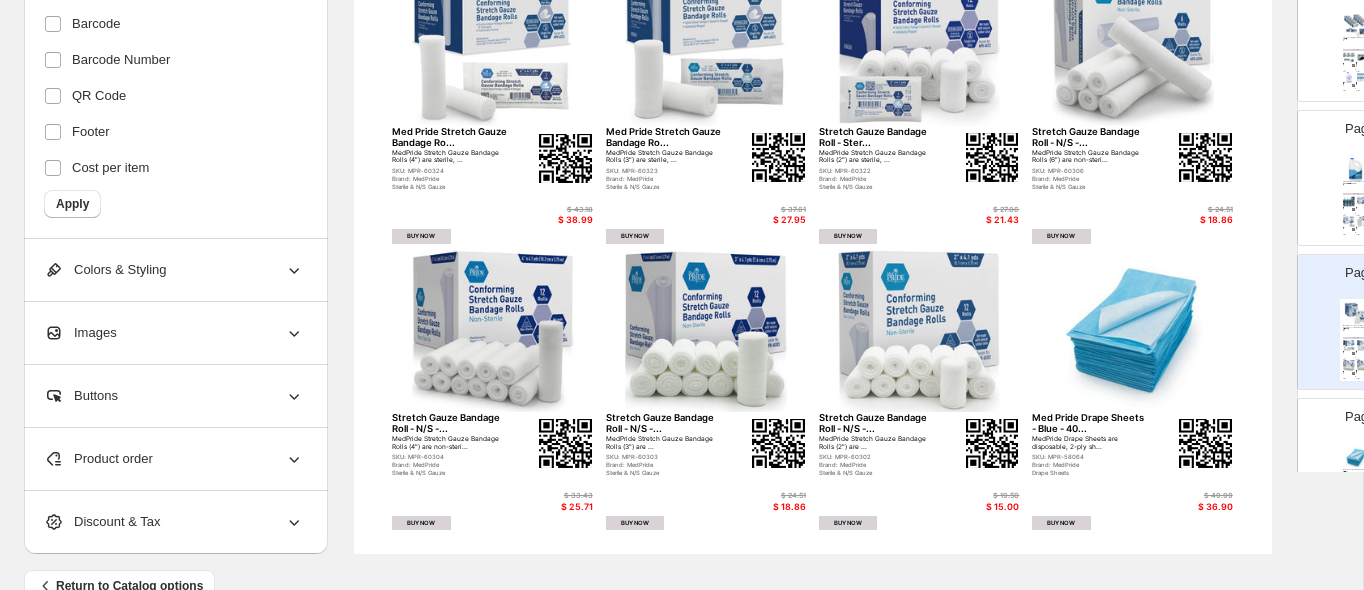 scroll, scrollTop: 790, scrollLeft: 77, axis: both 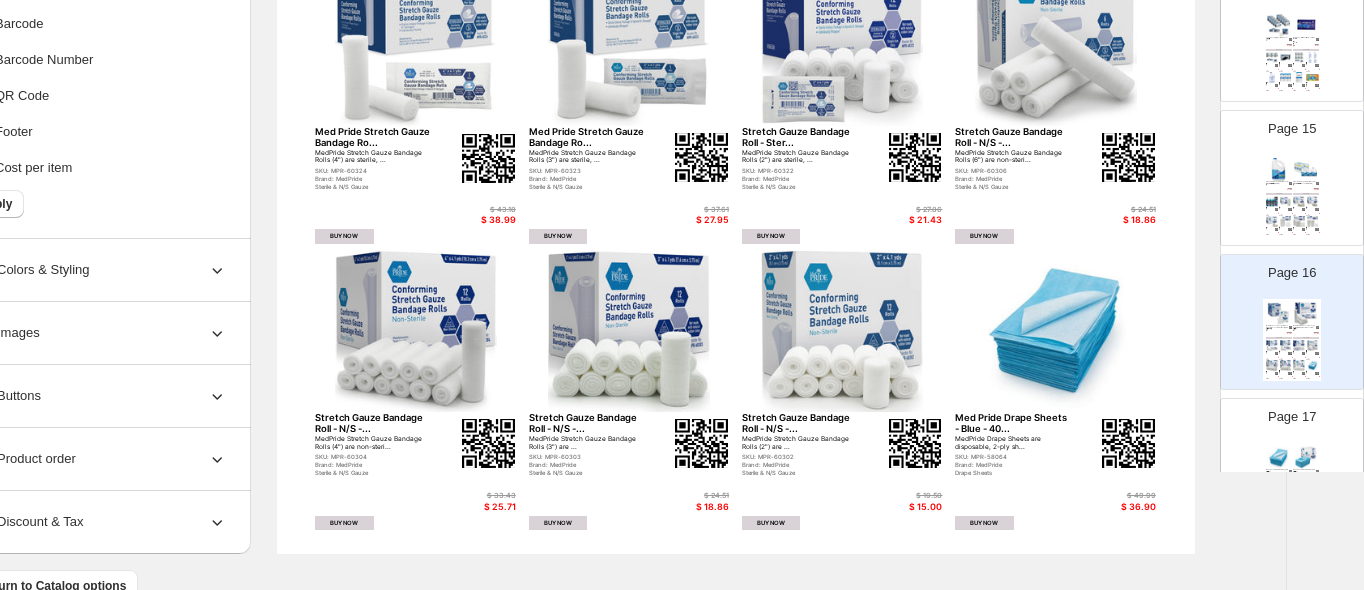 click on "$ 66.95" at bounding box center [1304, 214] 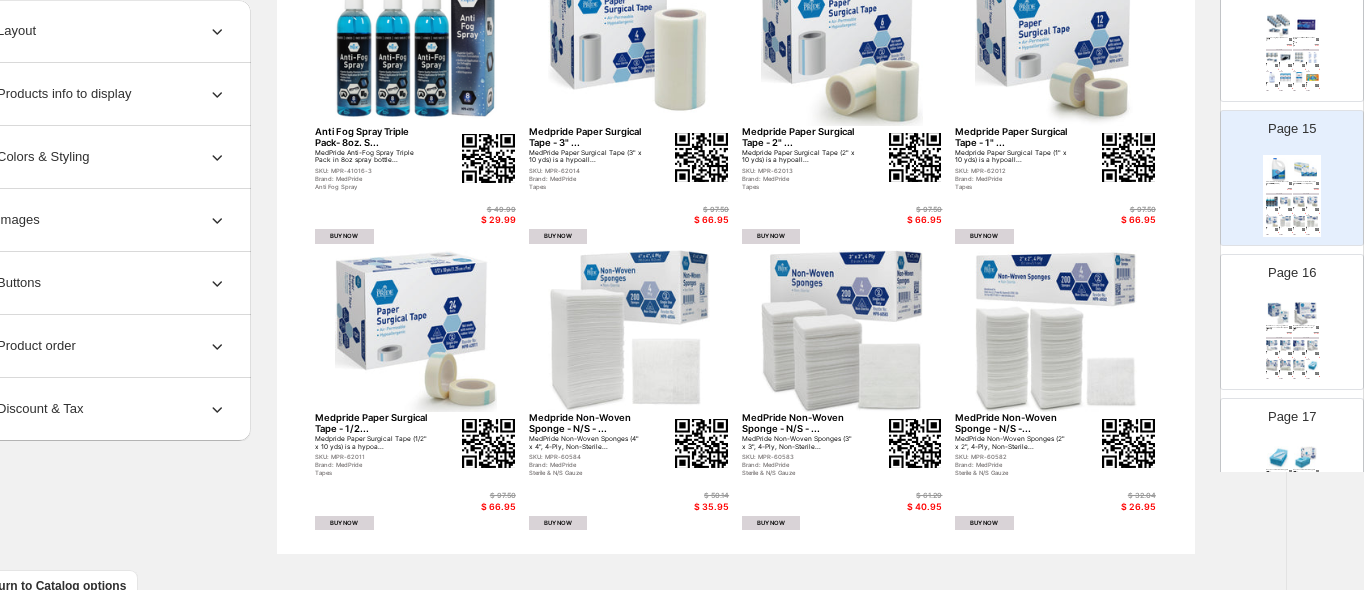 scroll, scrollTop: 0, scrollLeft: 0, axis: both 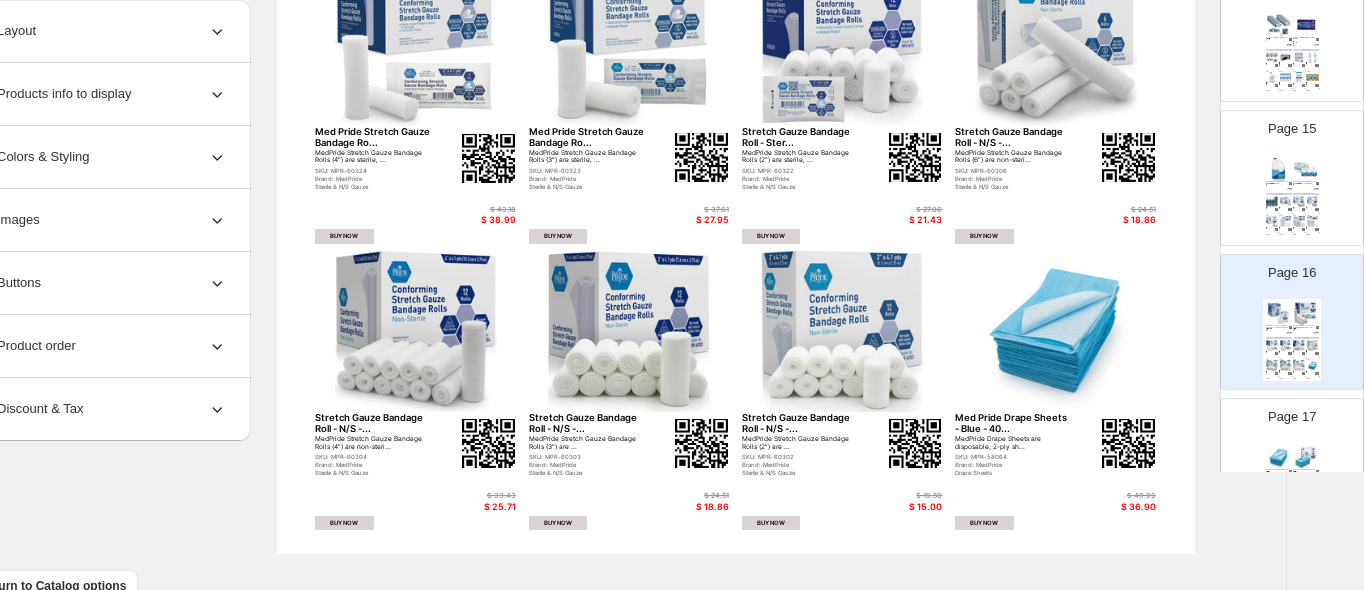 click on "Page 17 Drape Sheets - Blue - 40" x 60" - 2 ply - T/T - 4/25/cs.
MedPride Drape Sheets are disposable, 2-ply sheets measuring 40" x 60" that provide patient protec... SKU:  MPR-58054 Brand:  MedPride Drape Sheets $ 50.70 $ 39.00 BUY NOW Drape Sheets - Blue - 40" x 48" - 2 ply - T/T - 4/25/cs.
MedPride Drape Sheets are disposable, 2-ply sheets measuring 40" x 48" that provide patient protec... SKU:  MPR-58044 Brand:  MedPride Drape Sheets $ 44.85 $ 34.50 BUY NOW 8 Mil  Black Extra Extra Large - 1... MedPride 8 Mil Black Nitrile Gloves in XX-Large provide... SKU:  MPR-51567 Brand:  MedPride Nitrile MAXX STRENGTH Gloves $ 185.25 $ 142.50 BUY NOW 8 Mil  Black Extra Large- 10/100/c... MedPride 8 Mil Black Nitrile Gloves in X-Large provide ... SKU:  MPR-51566 Brand:  MedPride Nitrile MAXX STRENGTH Gloves $ 185.25 $ 142.50 BUY NOW 8 Mil  Black Large - 10/100/cs MedPride 8 Mil Black Nitrile Gloves in Large provide he... SKU:  MPR-51565 Brand:  MedPride Nitrile MAXX STRENGTH Gloves $ 185.25 $ 142.50" at bounding box center (1284, 458) 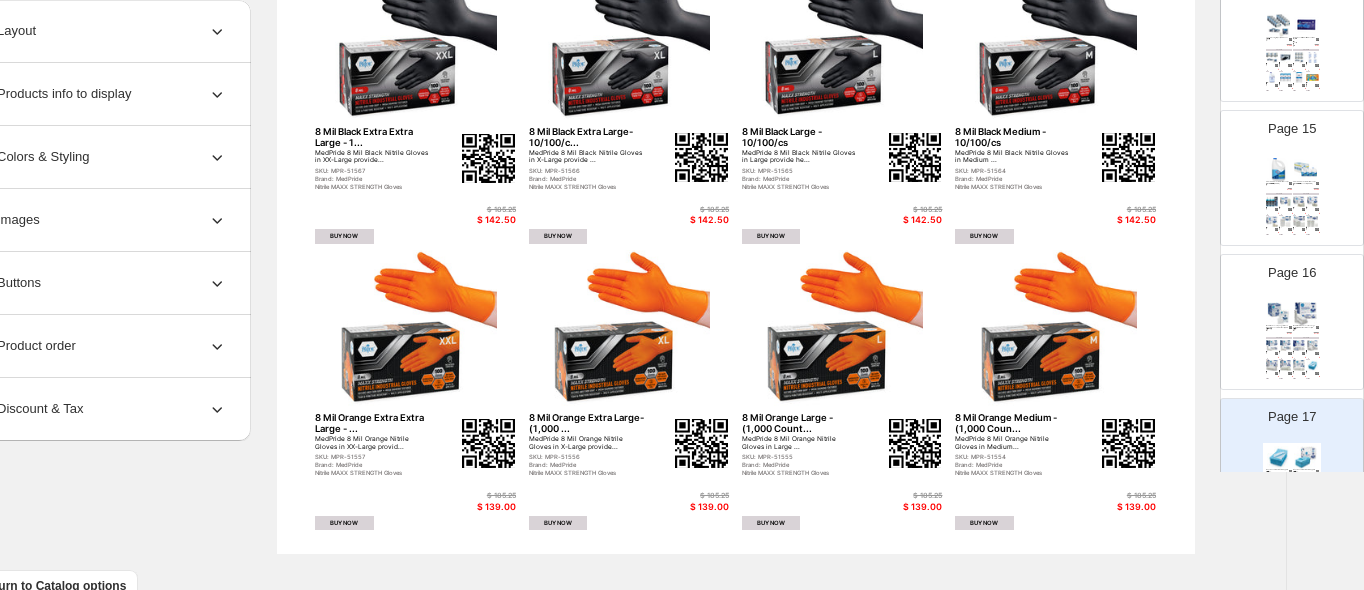 click on "Nitrile MAXX STRENGTH Gloves" at bounding box center (373, 472) 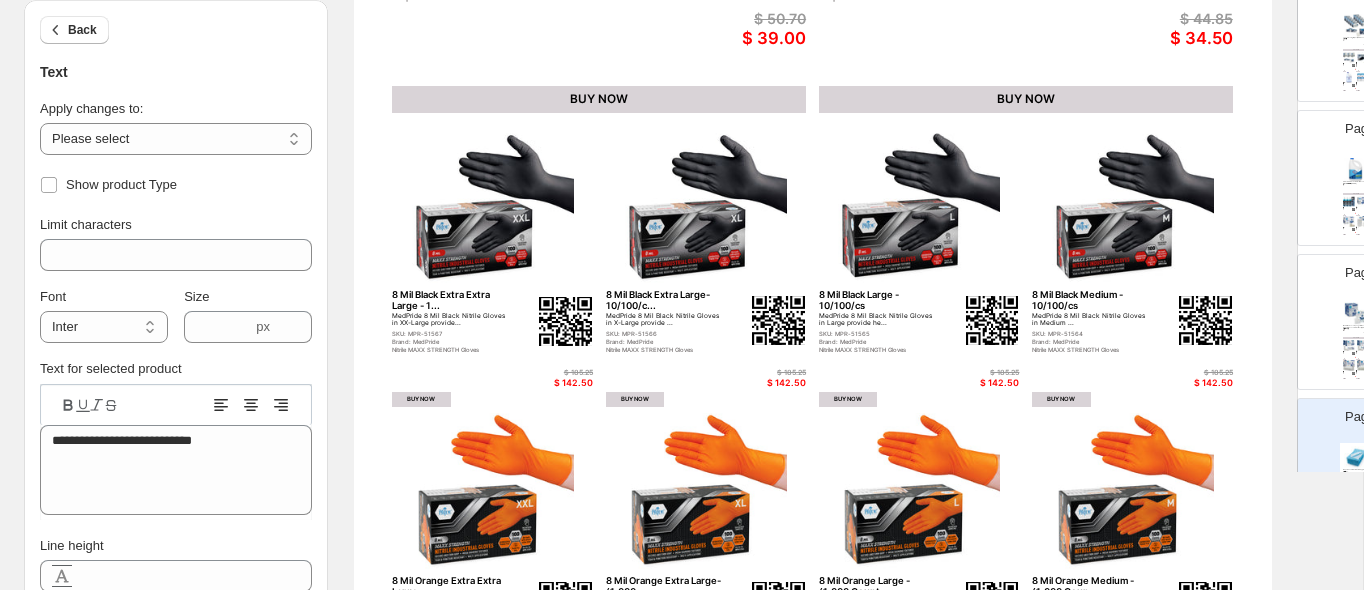 scroll, scrollTop: 577, scrollLeft: 0, axis: vertical 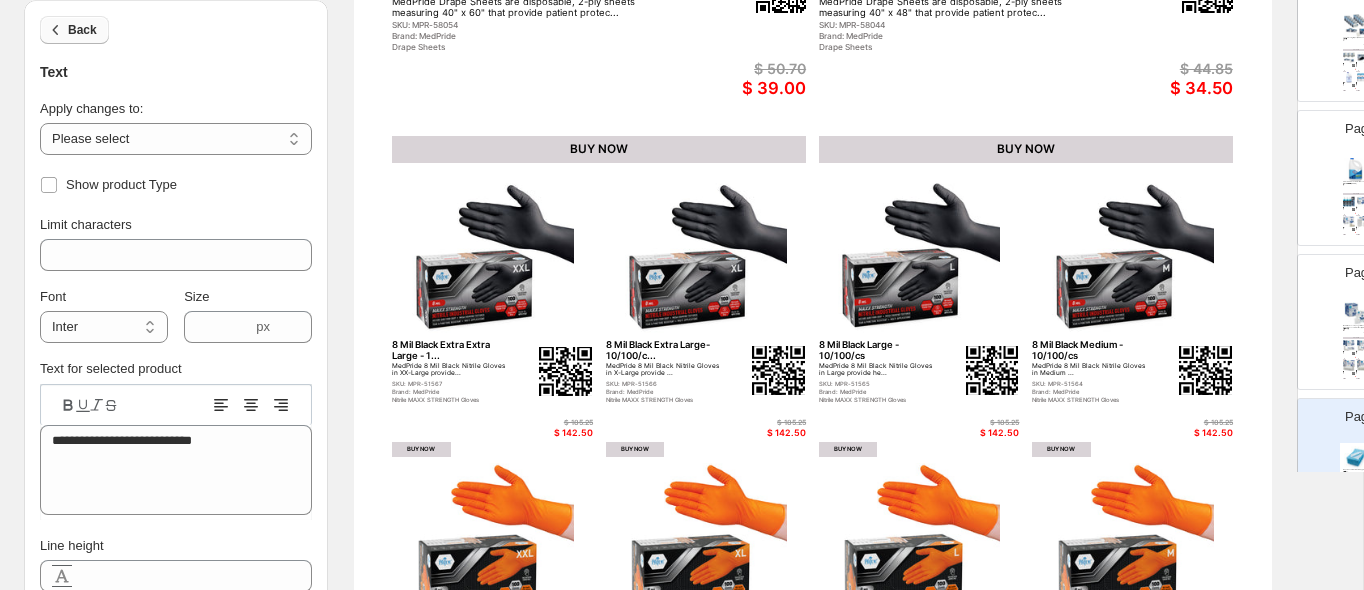 click 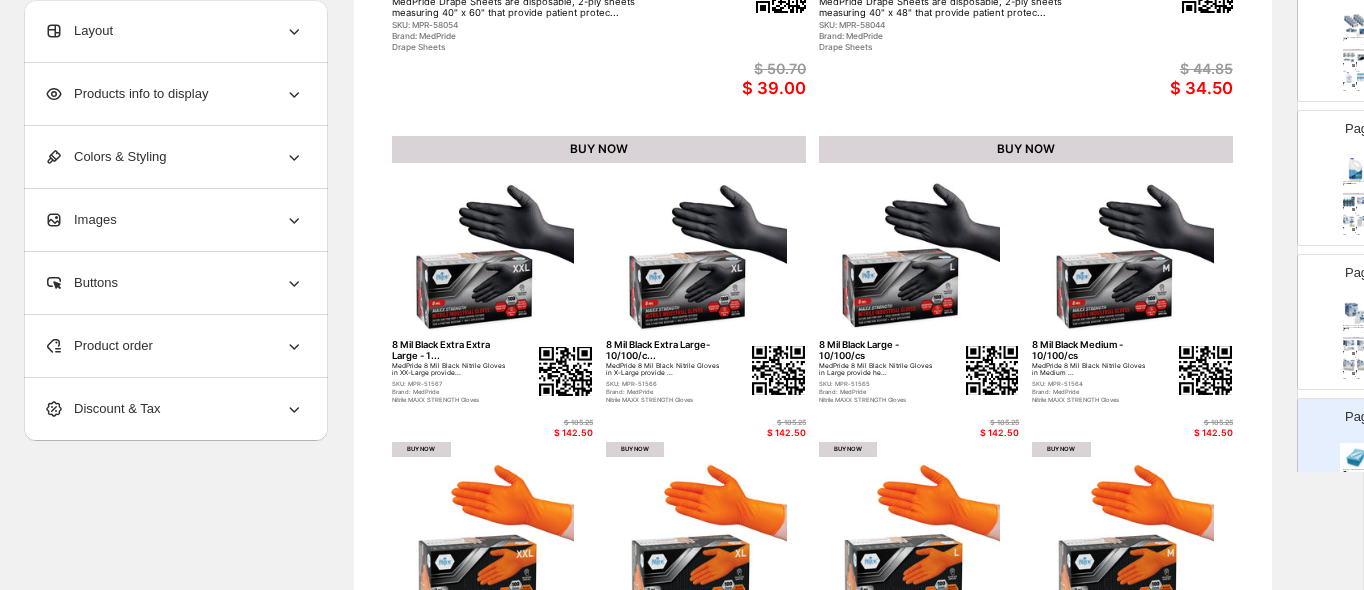click on "Products info to display" at bounding box center [174, 94] 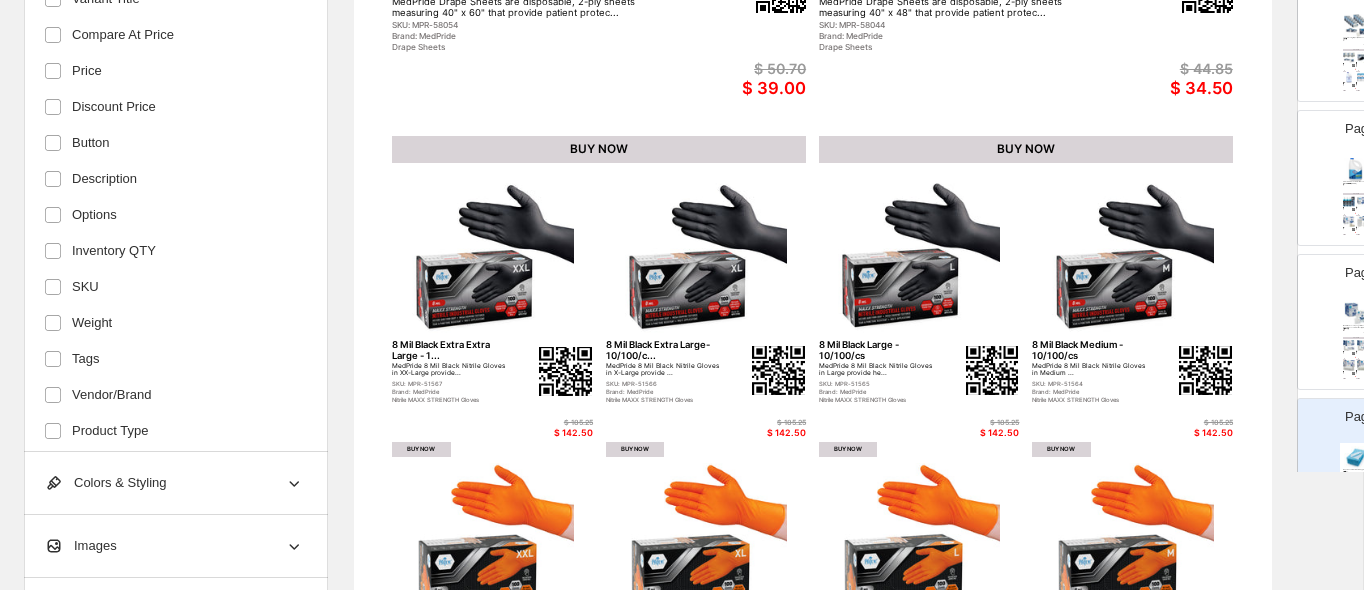 scroll, scrollTop: 0, scrollLeft: 0, axis: both 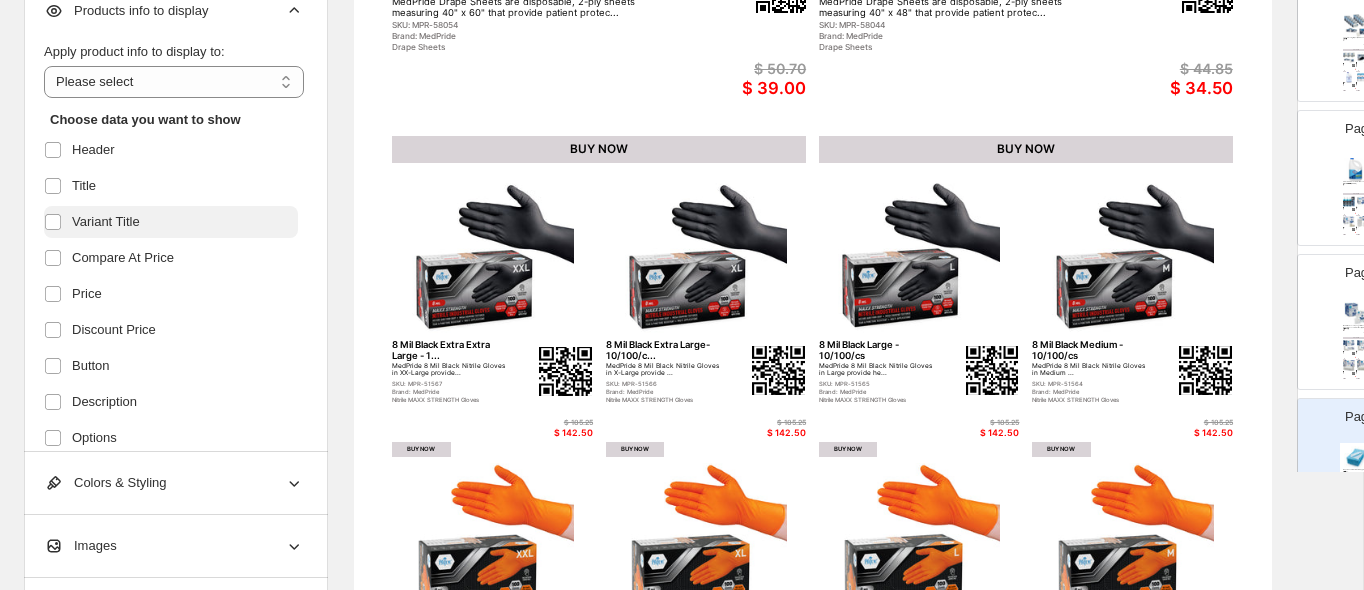 click on "Variant Title" at bounding box center (106, 222) 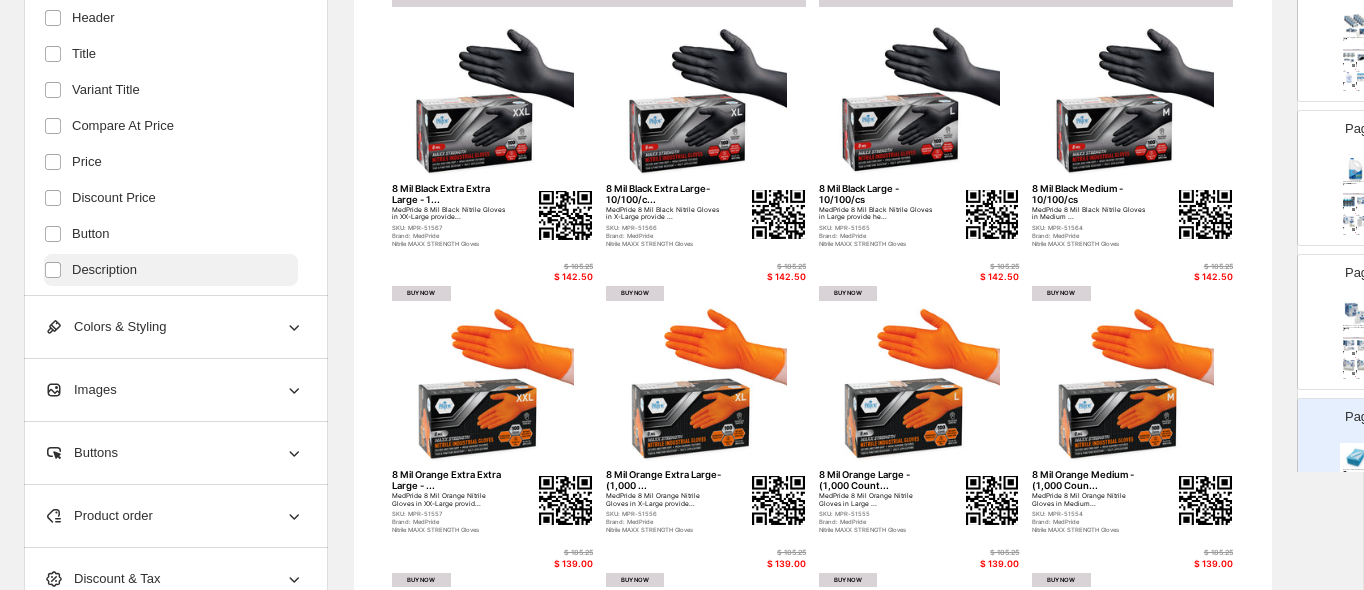scroll, scrollTop: 701, scrollLeft: 0, axis: vertical 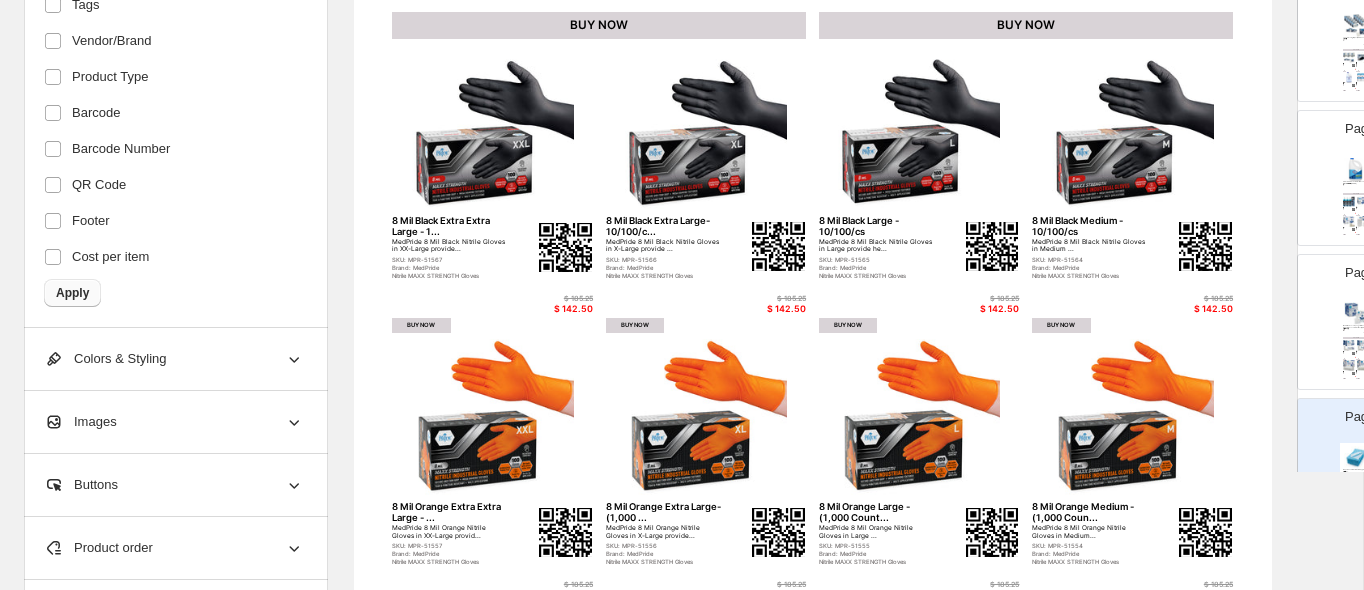 click on "Apply" at bounding box center (72, 293) 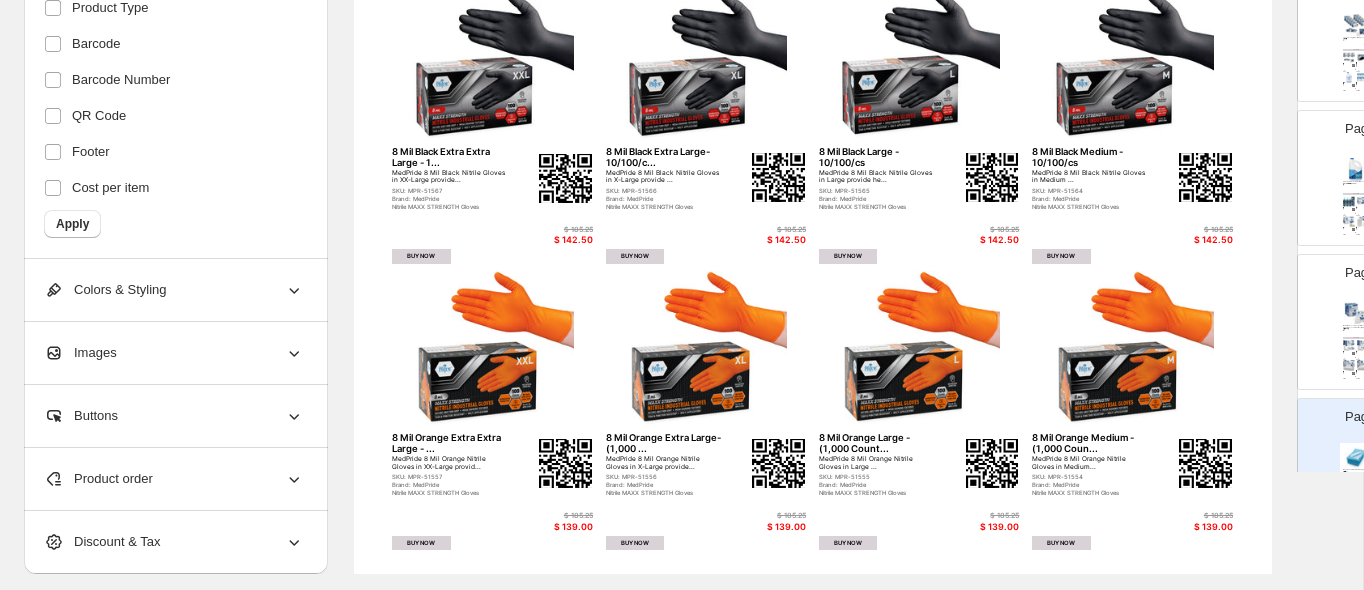 scroll, scrollTop: 835, scrollLeft: 0, axis: vertical 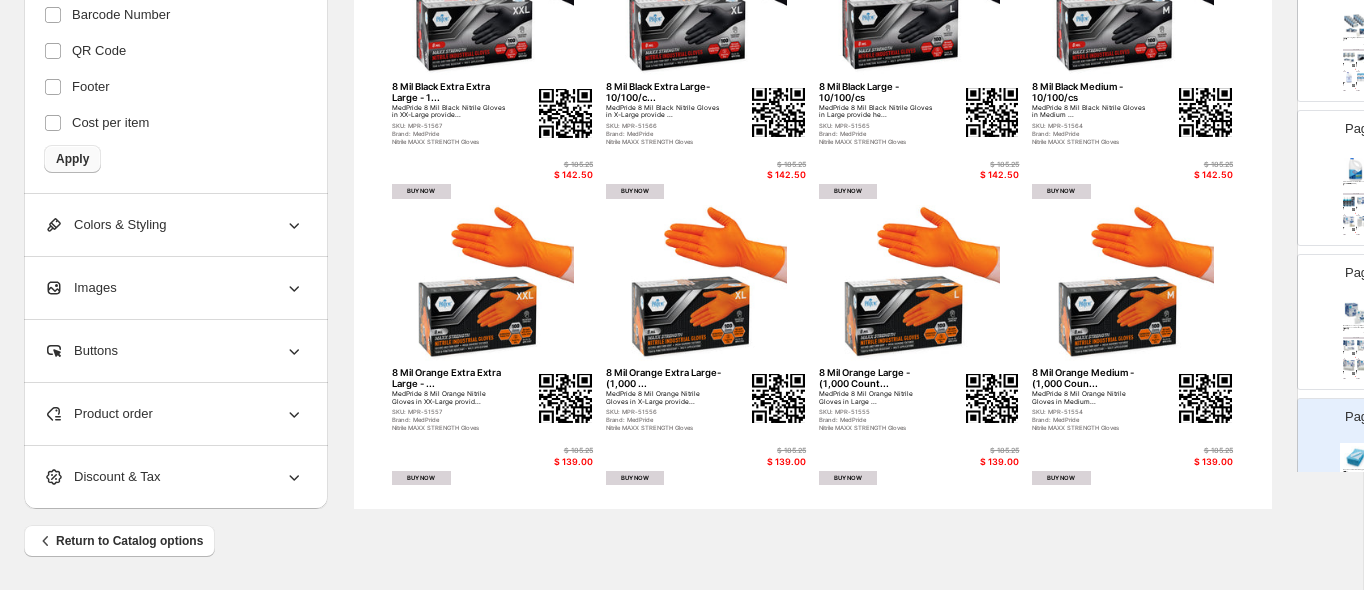 click on "Apply" at bounding box center (72, 159) 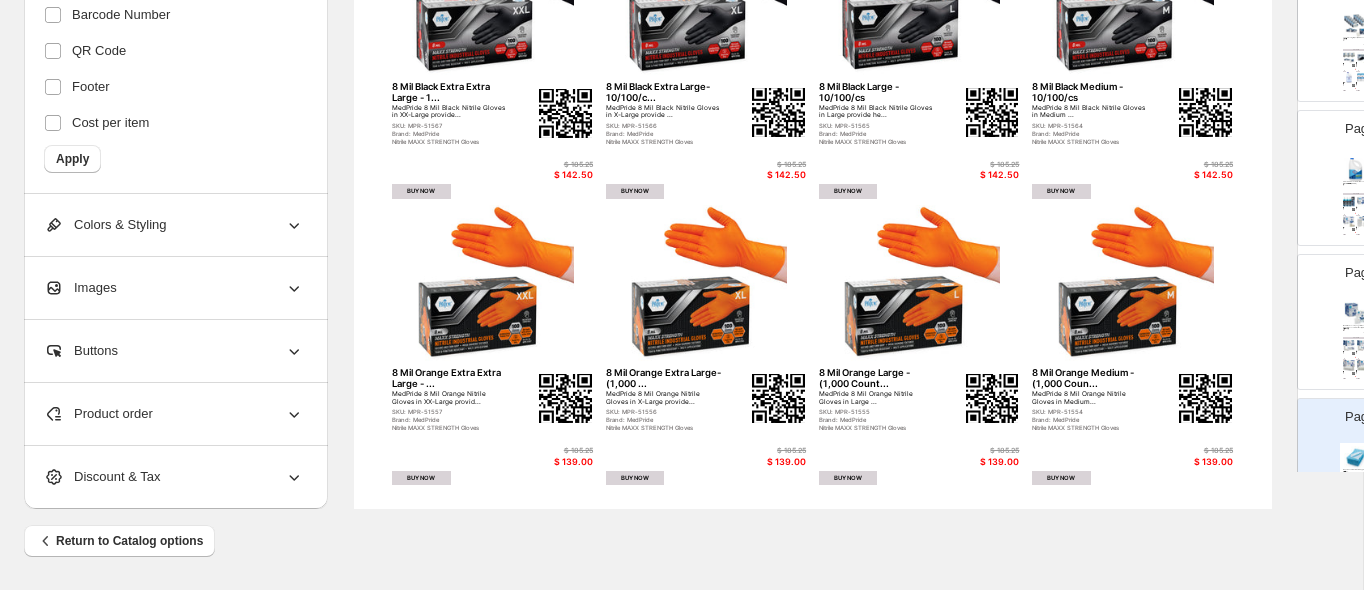 click on "Colors & Styling" at bounding box center [174, 225] 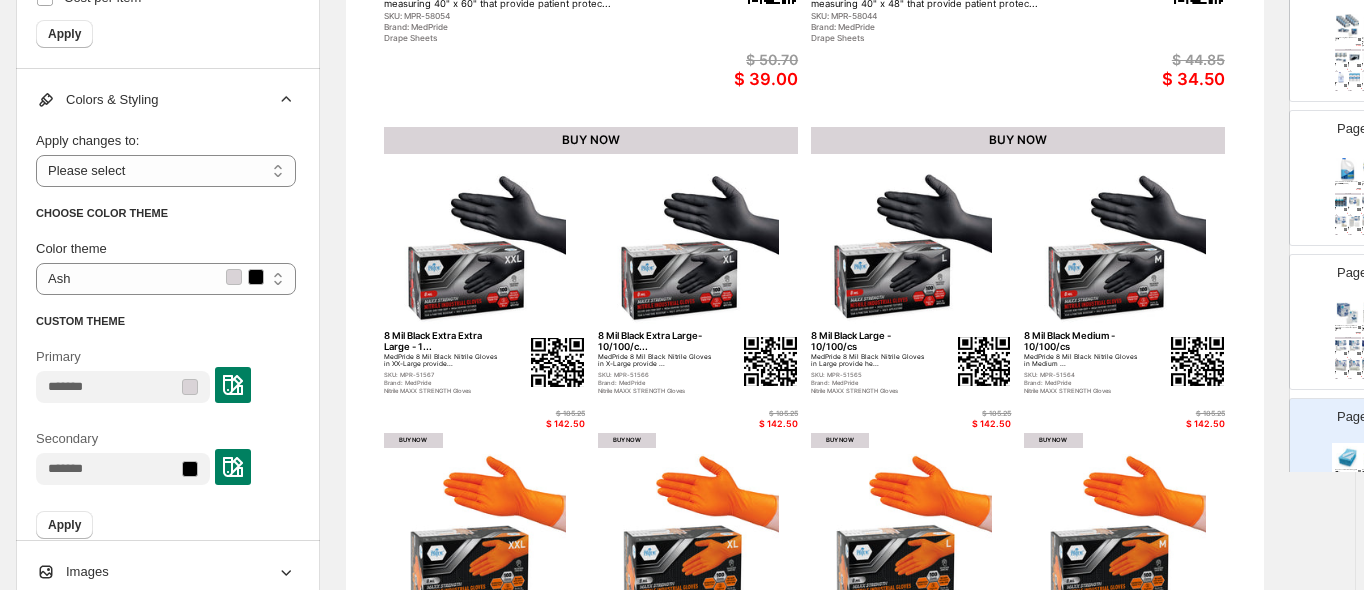 scroll, scrollTop: 584, scrollLeft: 8, axis: both 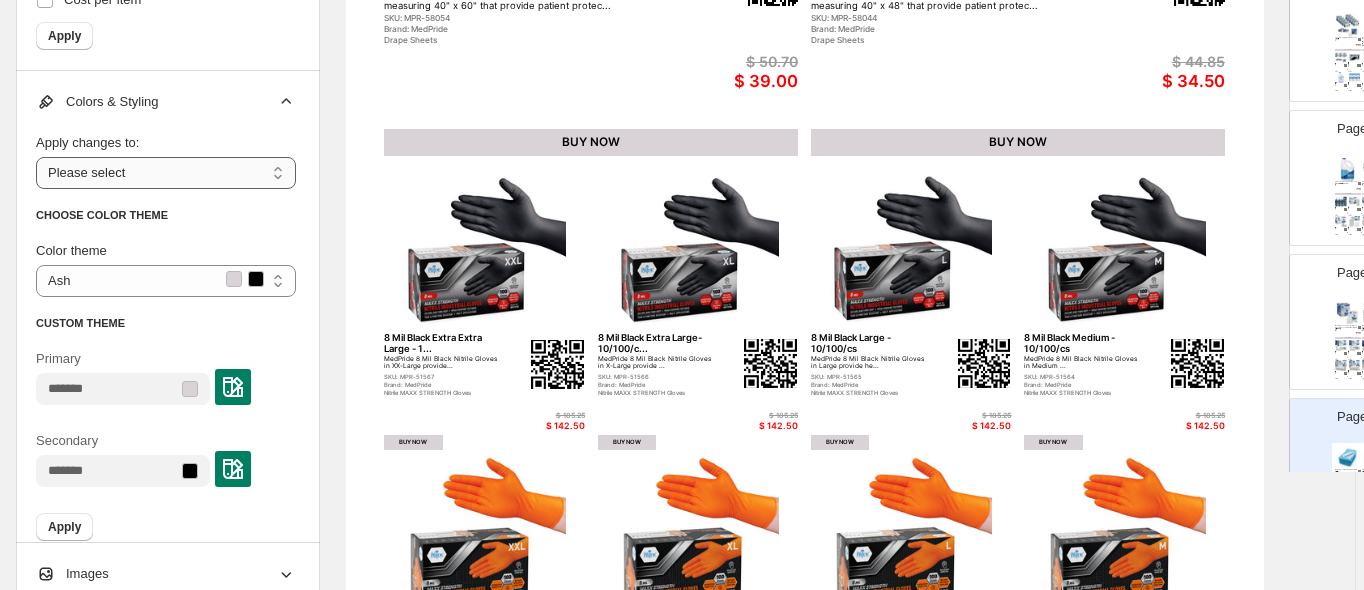 click on "**********" at bounding box center (166, 173) 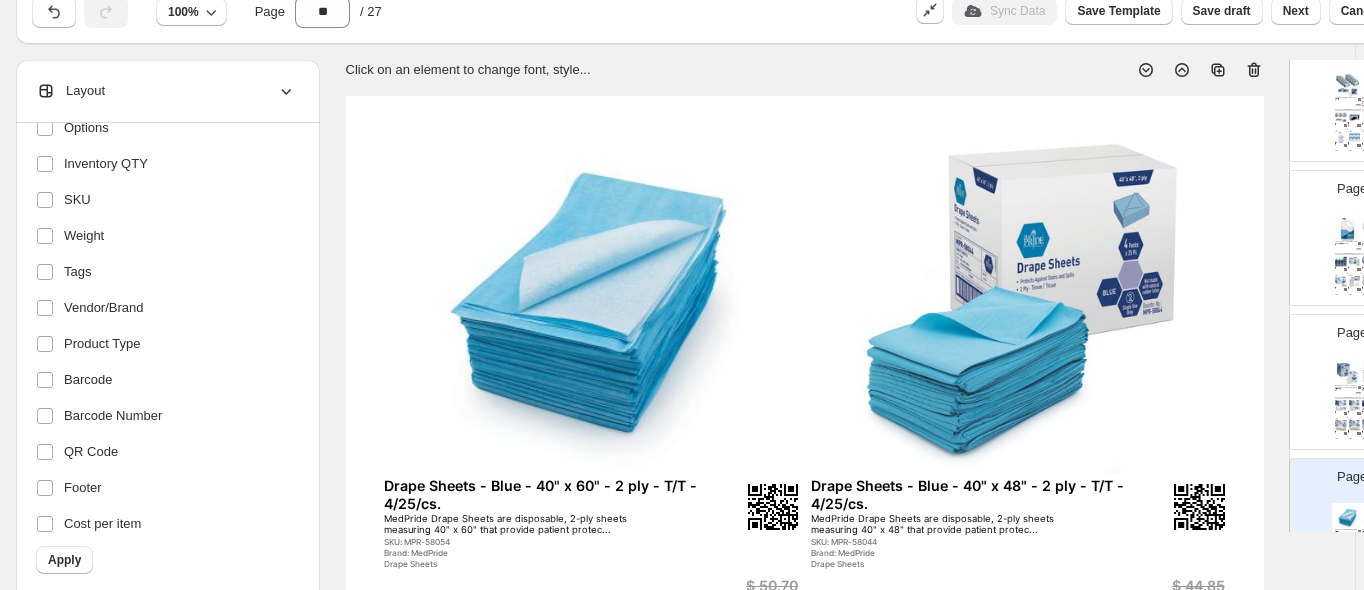 scroll, scrollTop: 0, scrollLeft: 8, axis: horizontal 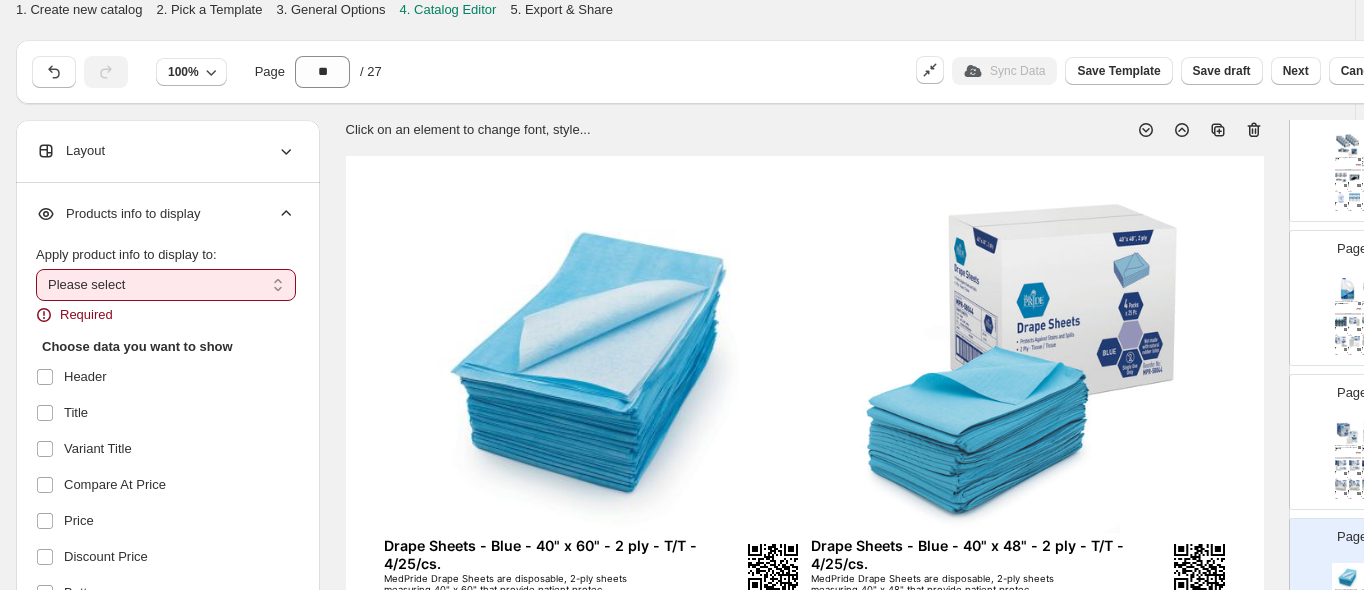 click on "Required" at bounding box center (166, 315) 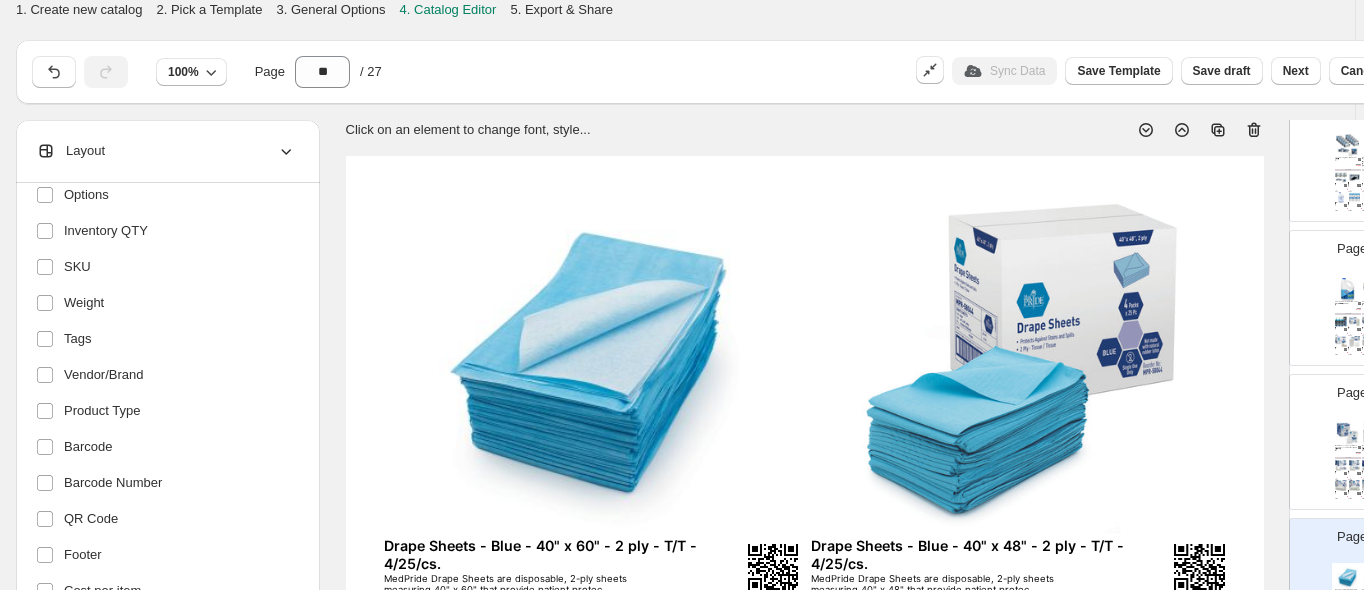 scroll, scrollTop: 453, scrollLeft: 0, axis: vertical 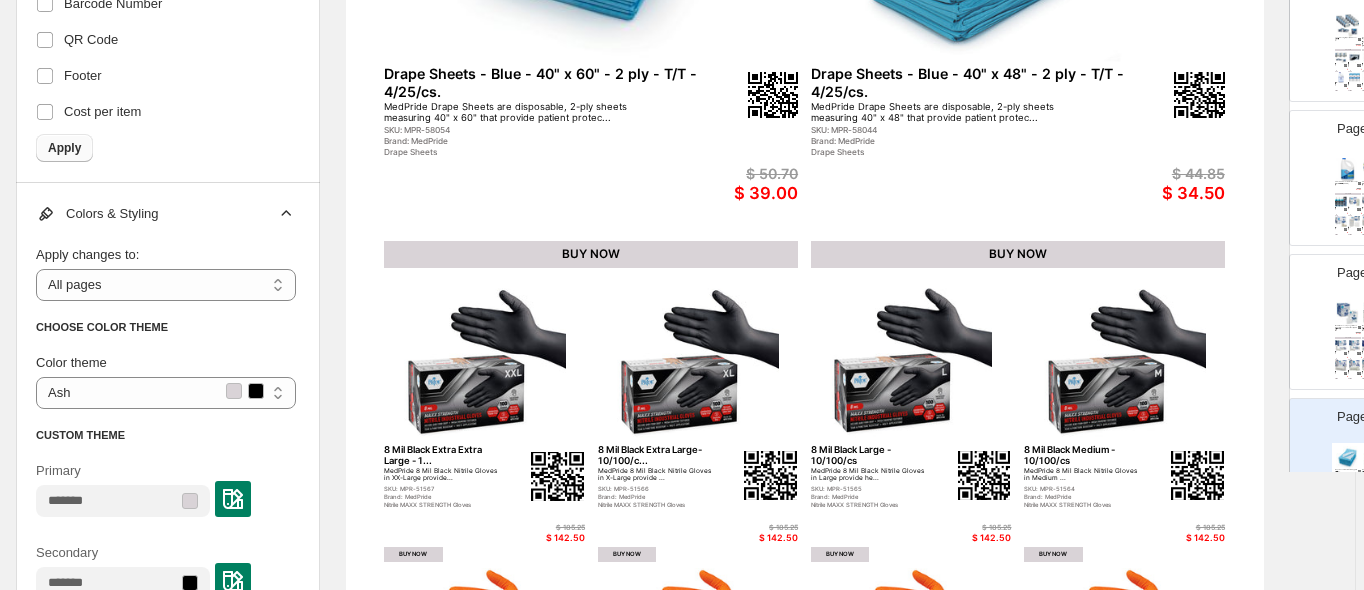 click on "Apply" at bounding box center (64, 148) 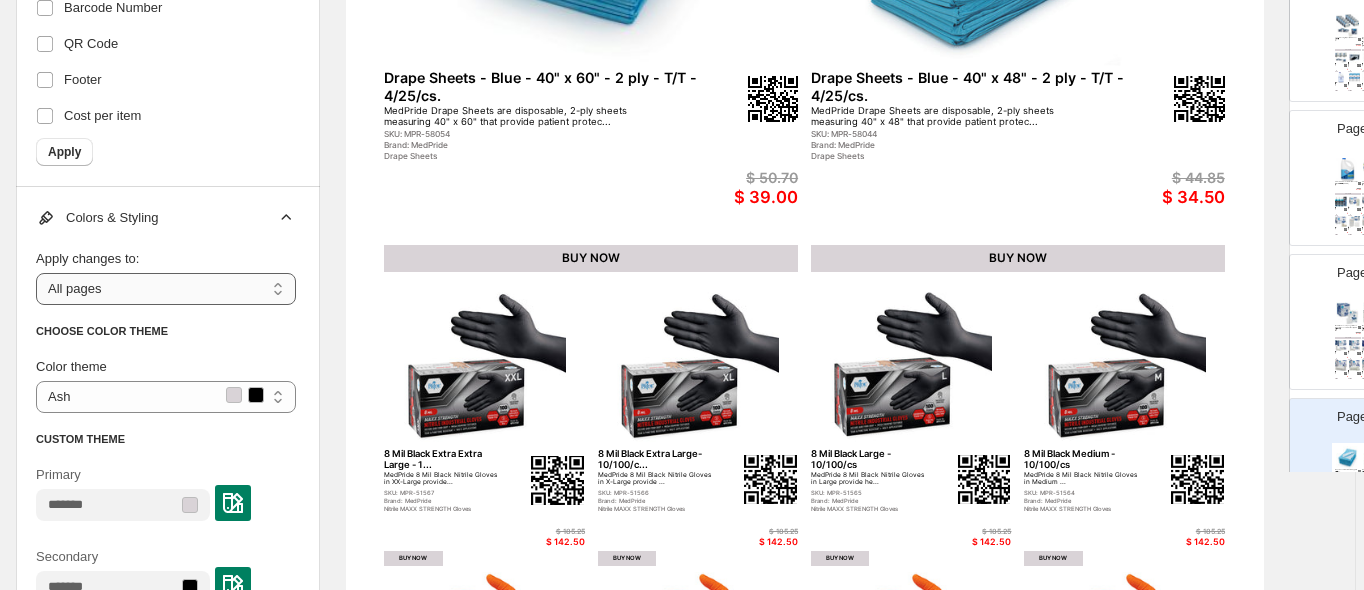scroll, scrollTop: 377, scrollLeft: 8, axis: both 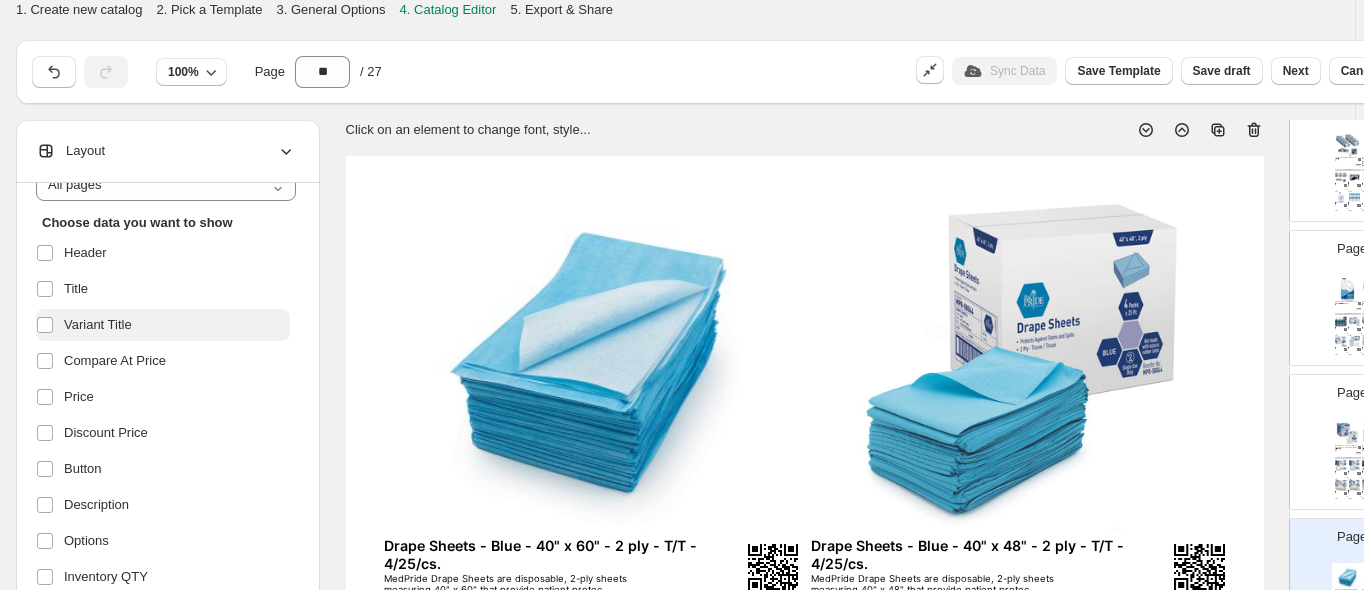 click on "Variant Title" at bounding box center [98, 325] 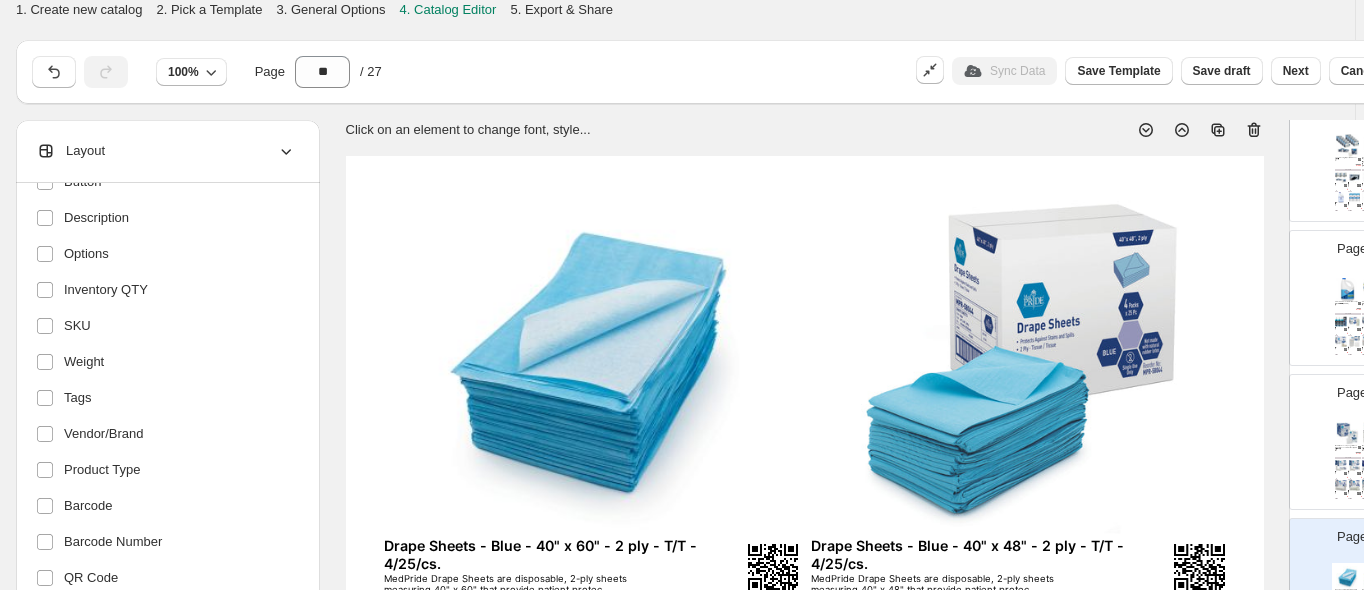 scroll, scrollTop: 453, scrollLeft: 0, axis: vertical 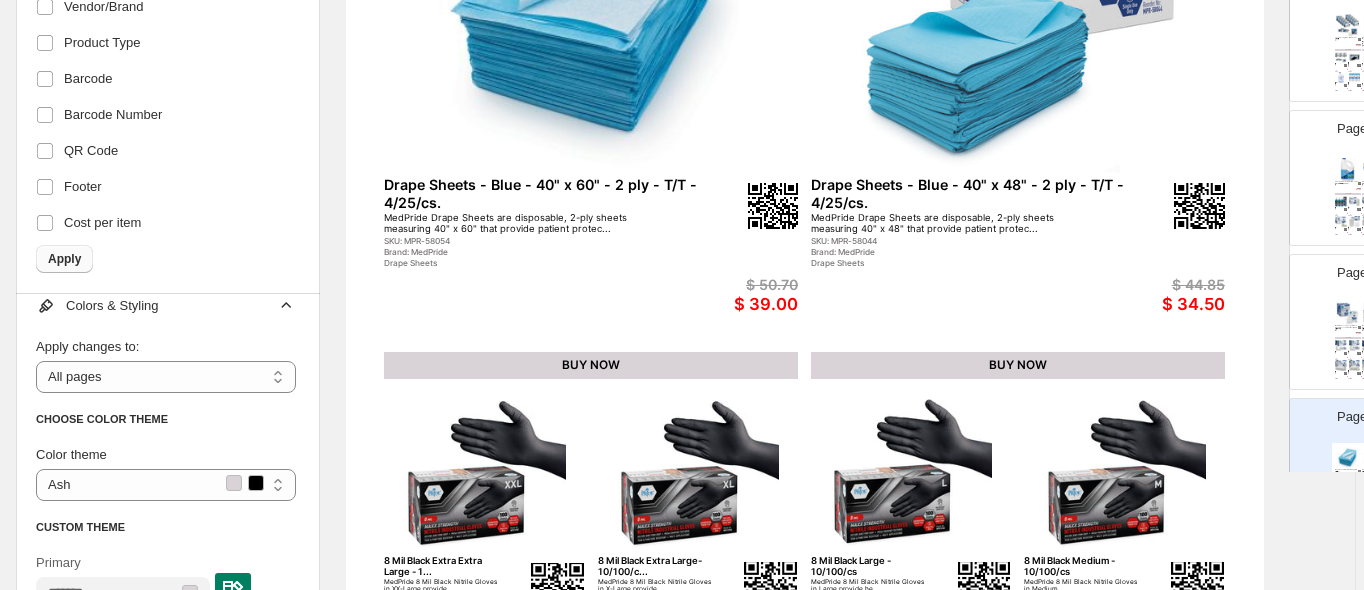 click on "Apply" at bounding box center [64, 259] 